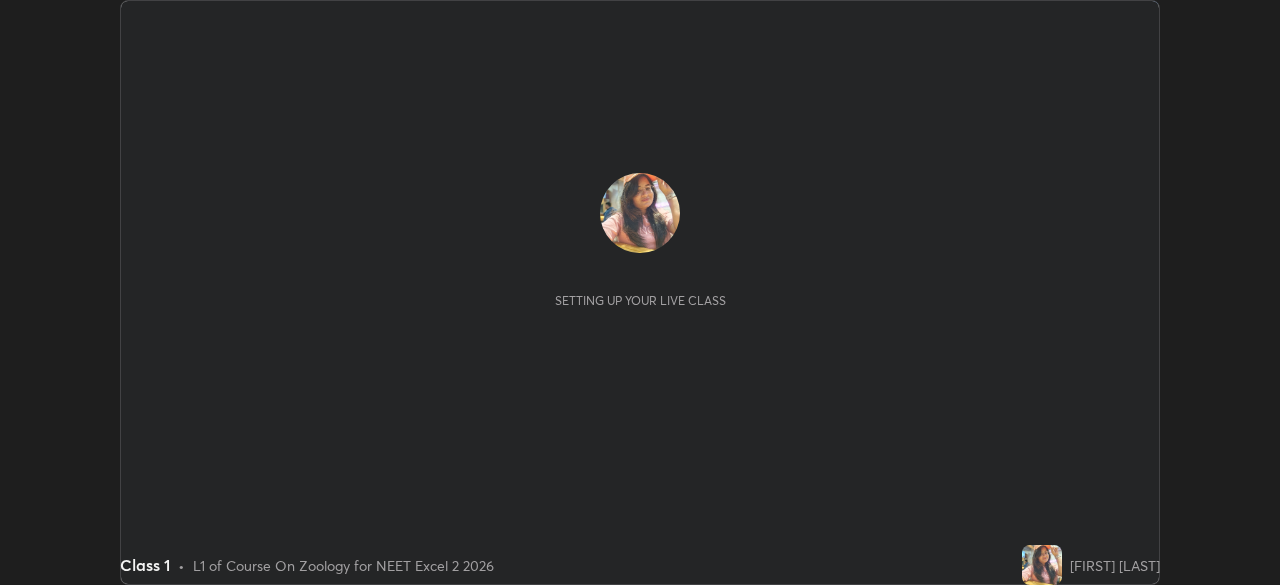scroll, scrollTop: 0, scrollLeft: 0, axis: both 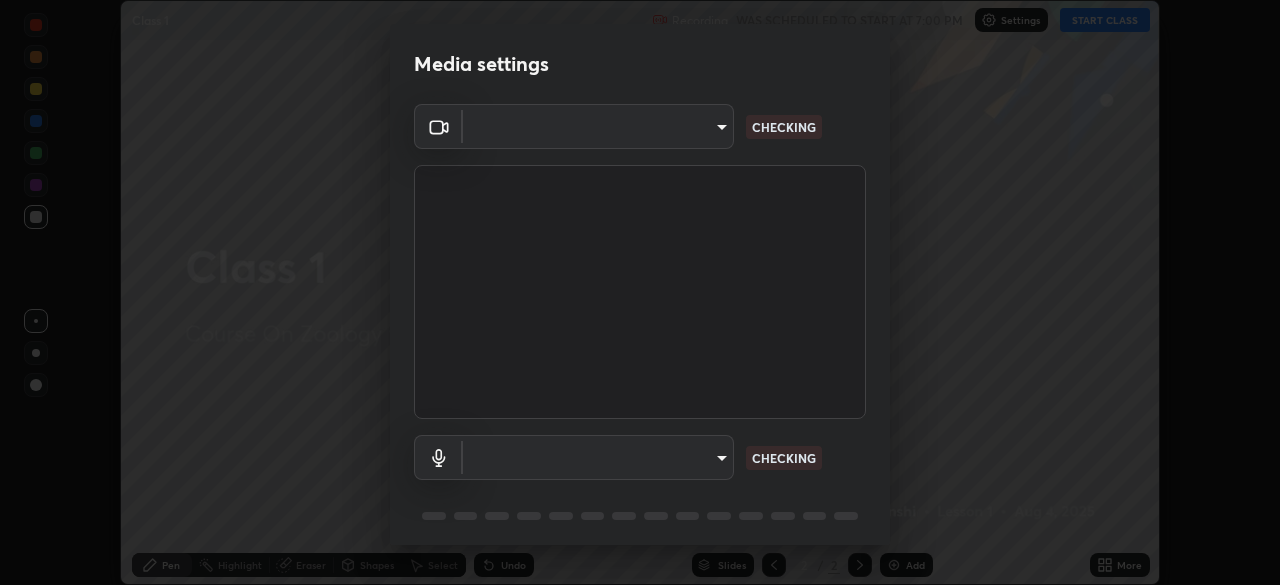 type on "7db3104c3122a209b332b64619111aa91615a24fb0de166504fa5909fce8eb30" 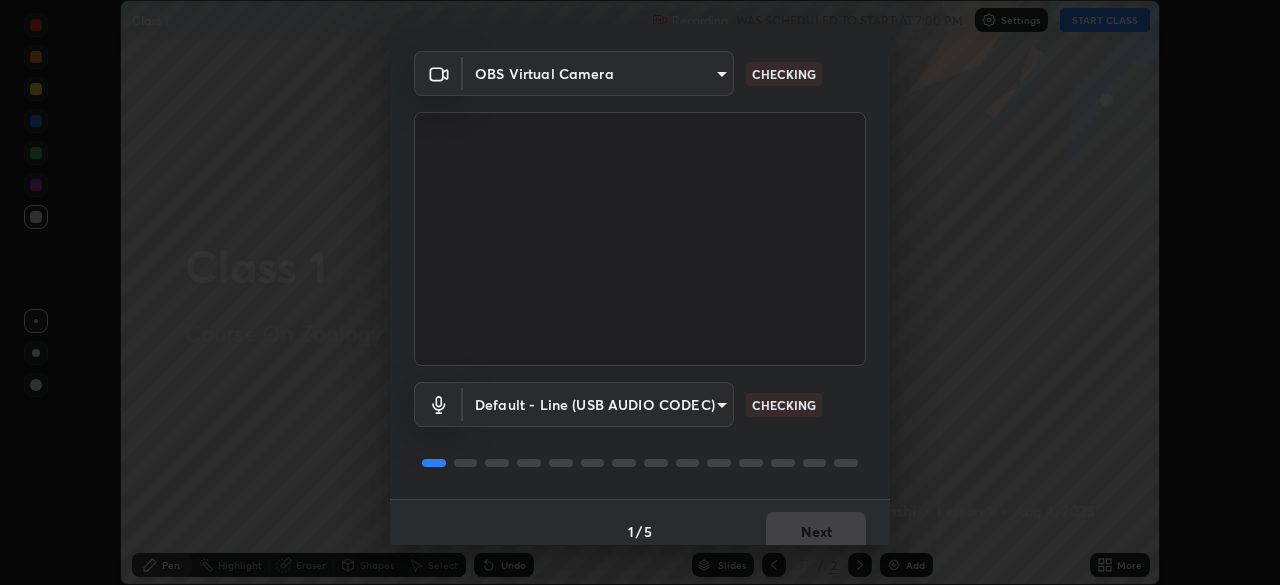 scroll, scrollTop: 71, scrollLeft: 0, axis: vertical 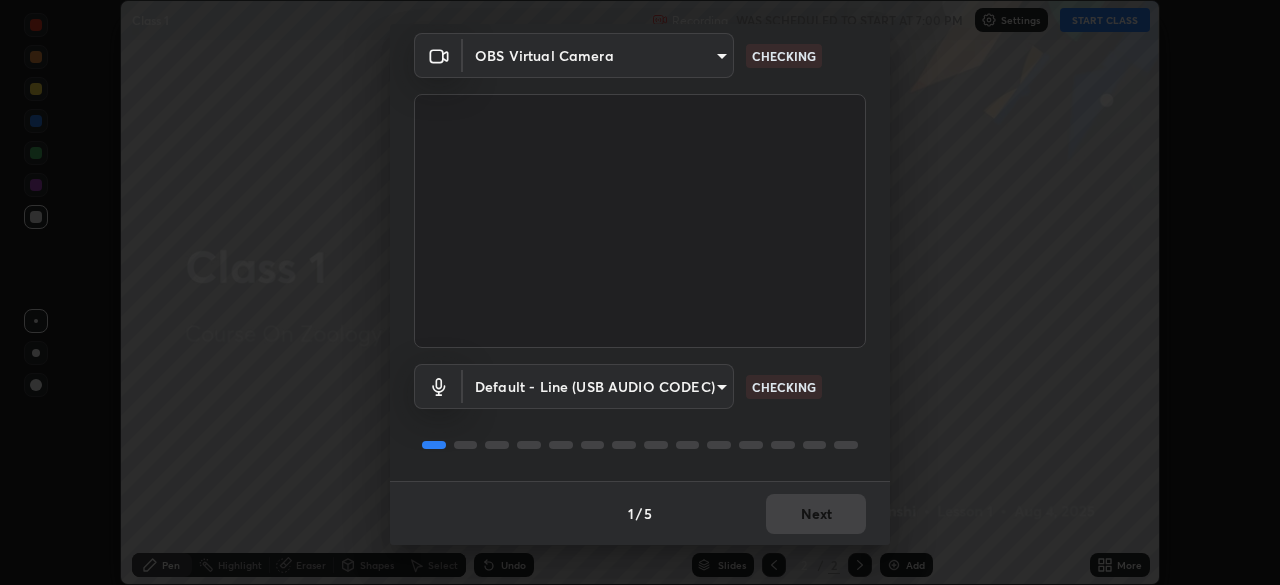 click on "Erase all Class 1 Recording WAS SCHEDULED TO START AT  7:00 PM Settings START CLASS Setting up your live class Class 1 • L1 of Course On Zoology for NEET Excel 2 2026 [FIRST] [LAST] Pen Highlight Eraser Shapes Select Undo Slides 2 / 2 Add More No doubts shared Encourage your learners to ask a doubt for better clarity Report an issue Reason for reporting Buffering Chat not working Audio - Video sync issue Educator video quality low ​ Attach an image Report Media settings OBS Virtual Camera [HASH] CHECKING Default - Line (USB AUDIO  CODEC) default CHECKING 1 / 5 Next" at bounding box center [640, 292] 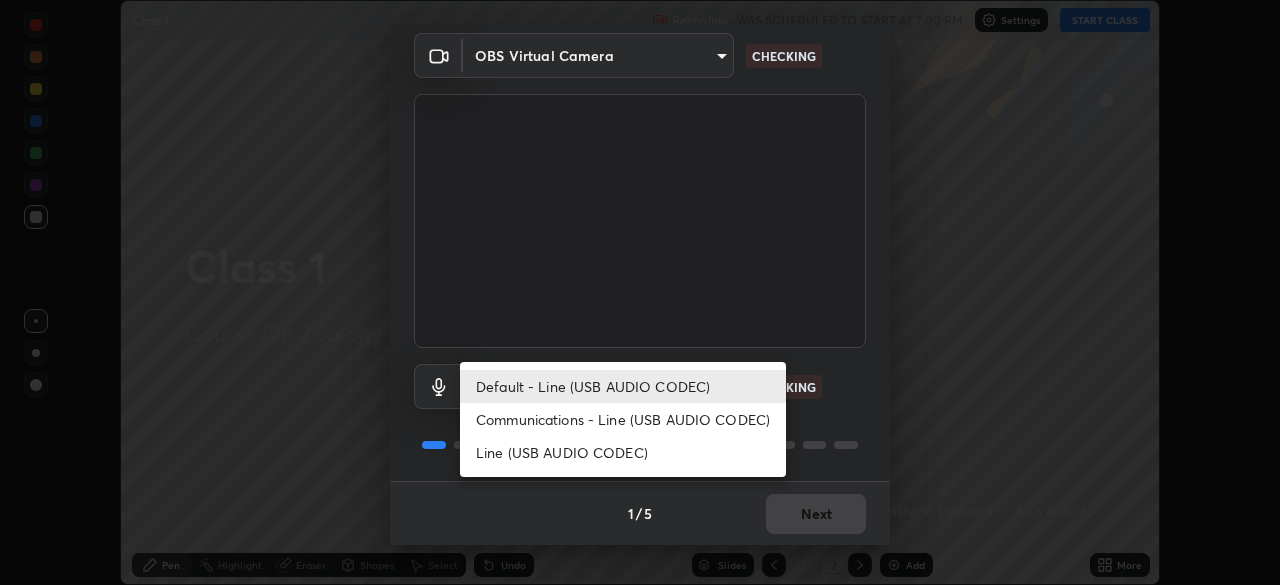 click on "Communications - Line (USB AUDIO  CODEC)" at bounding box center [623, 419] 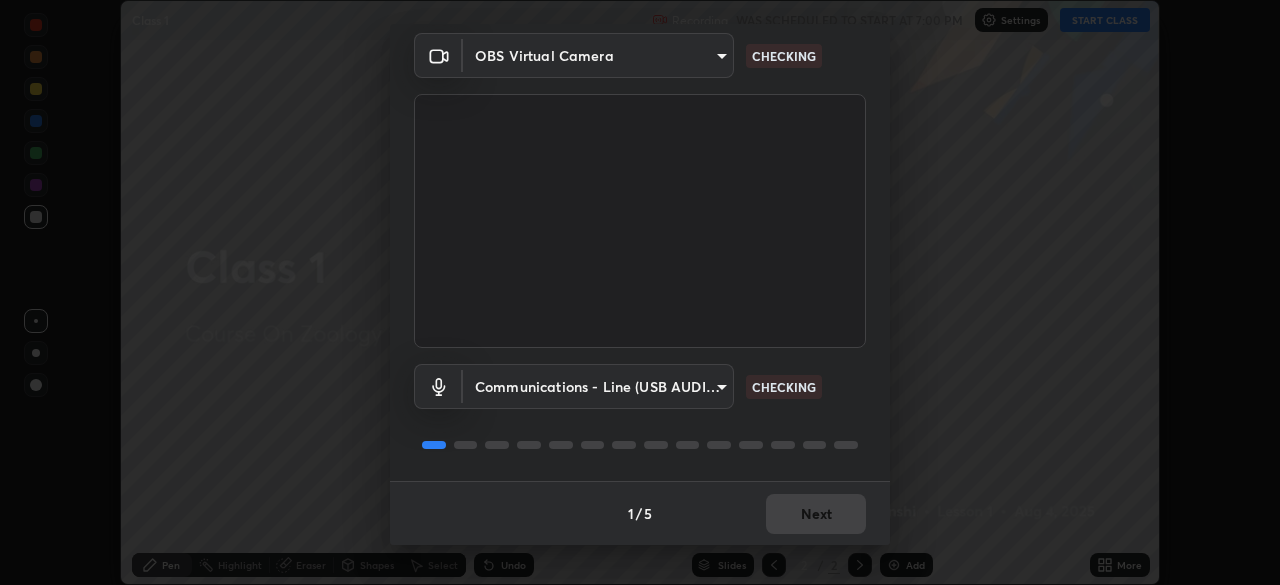 type on "communications" 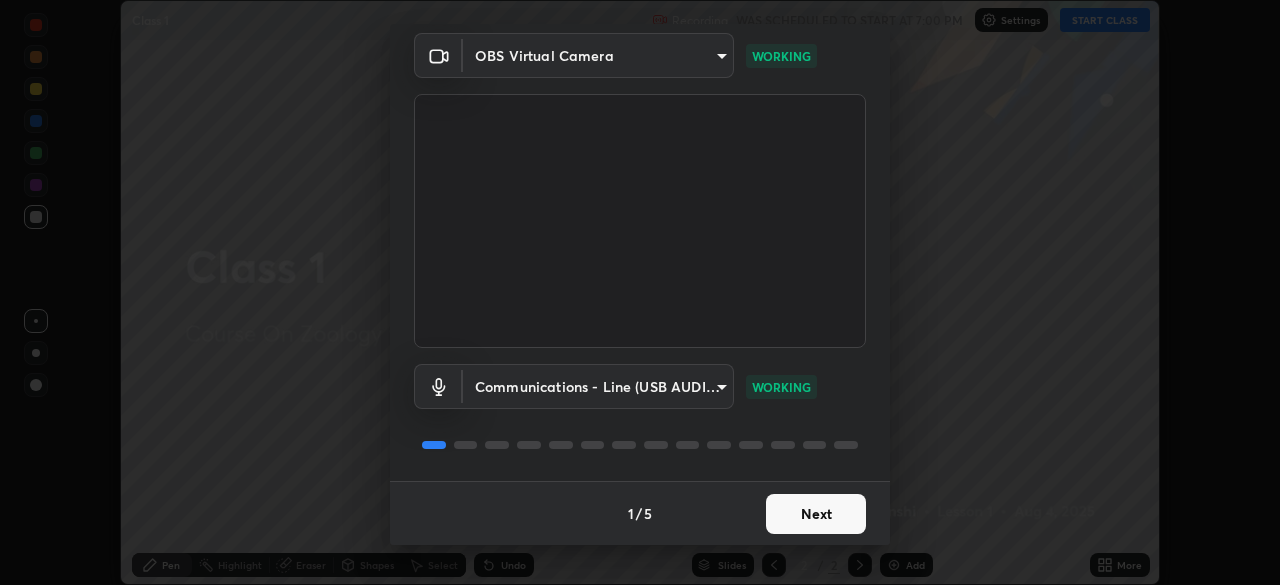click on "Next" at bounding box center (816, 514) 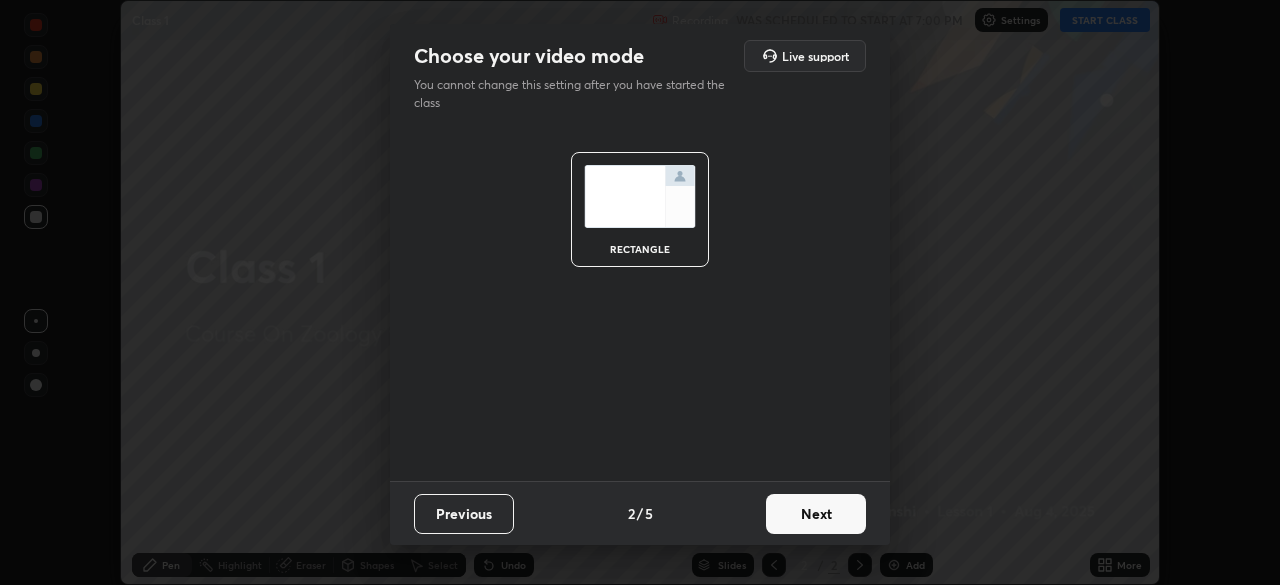 scroll, scrollTop: 0, scrollLeft: 0, axis: both 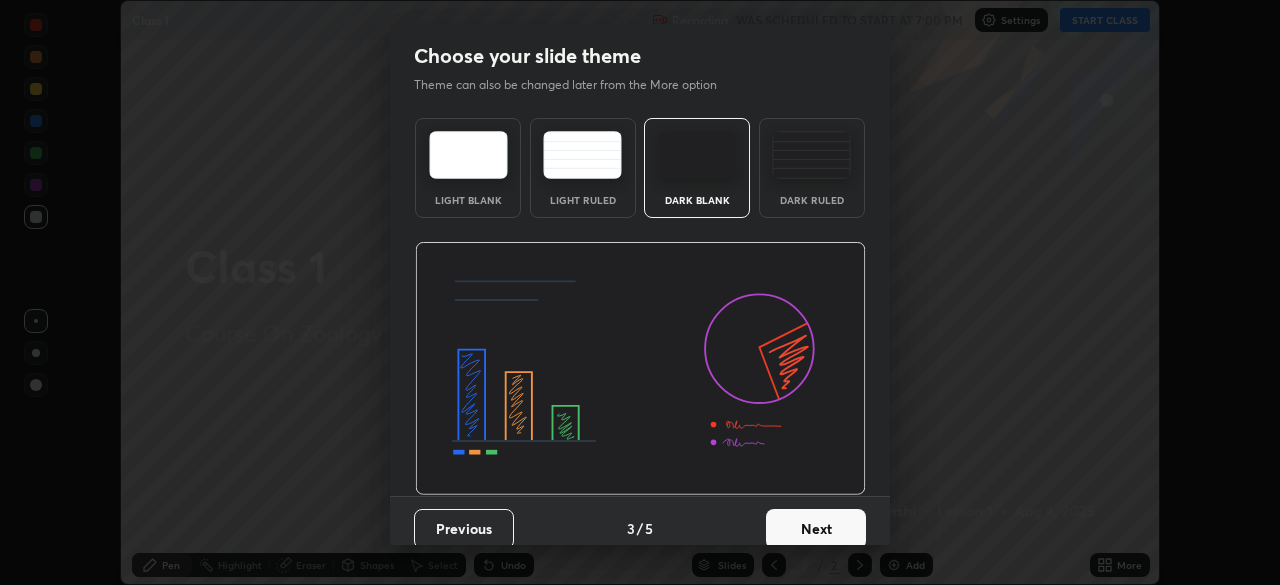 click on "Next" at bounding box center (816, 529) 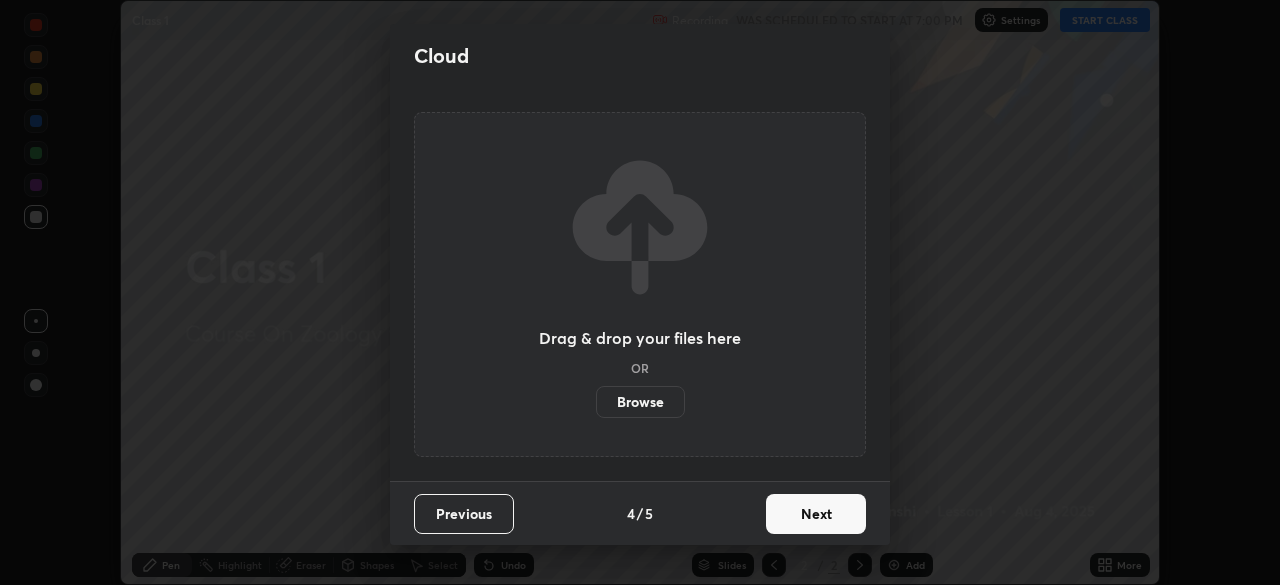 click on "Next" at bounding box center [816, 514] 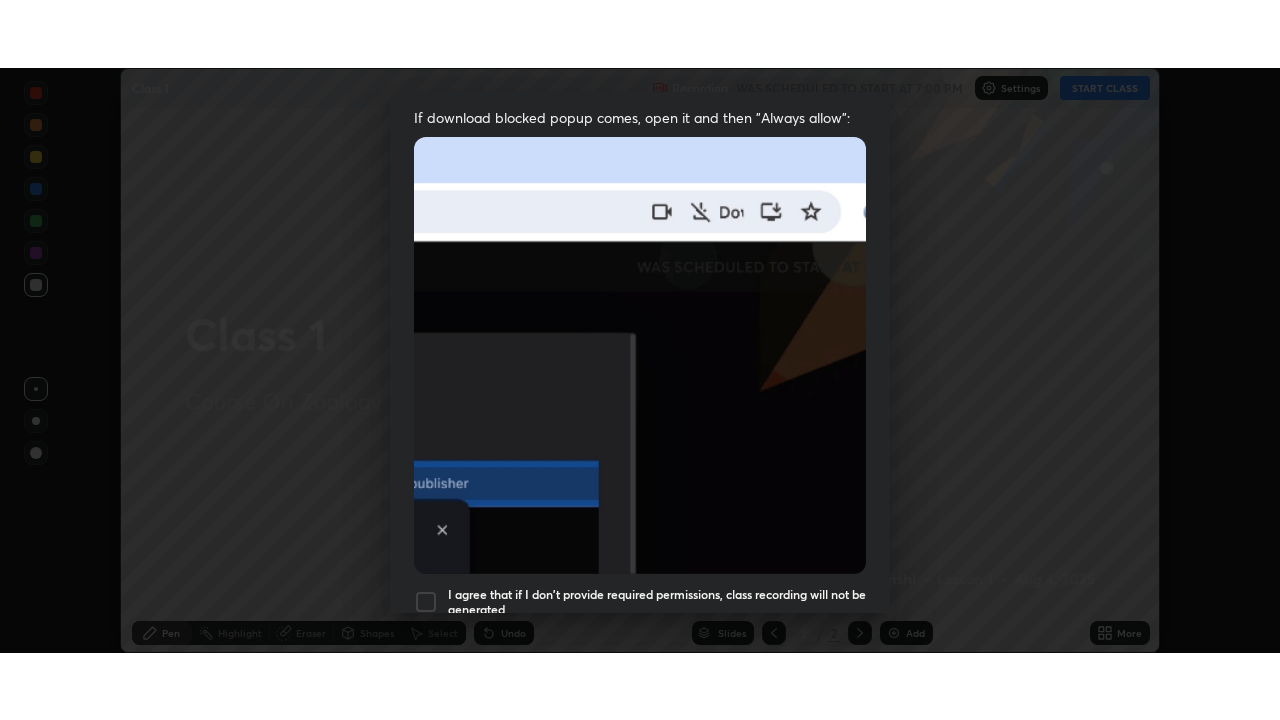 scroll, scrollTop: 479, scrollLeft: 0, axis: vertical 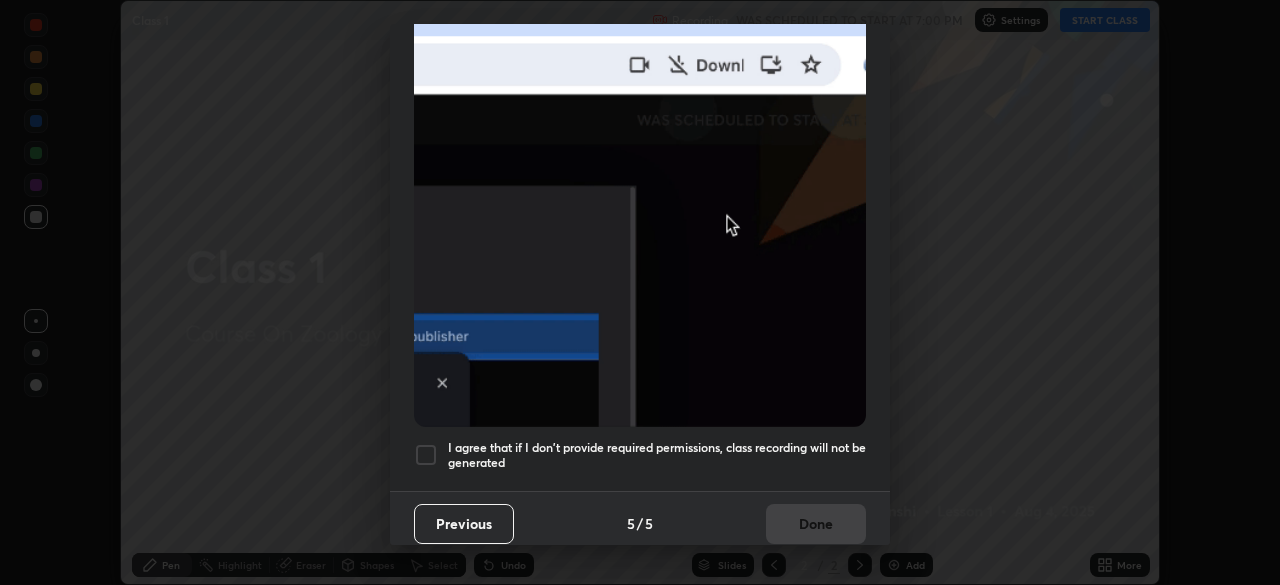 click at bounding box center [426, 455] 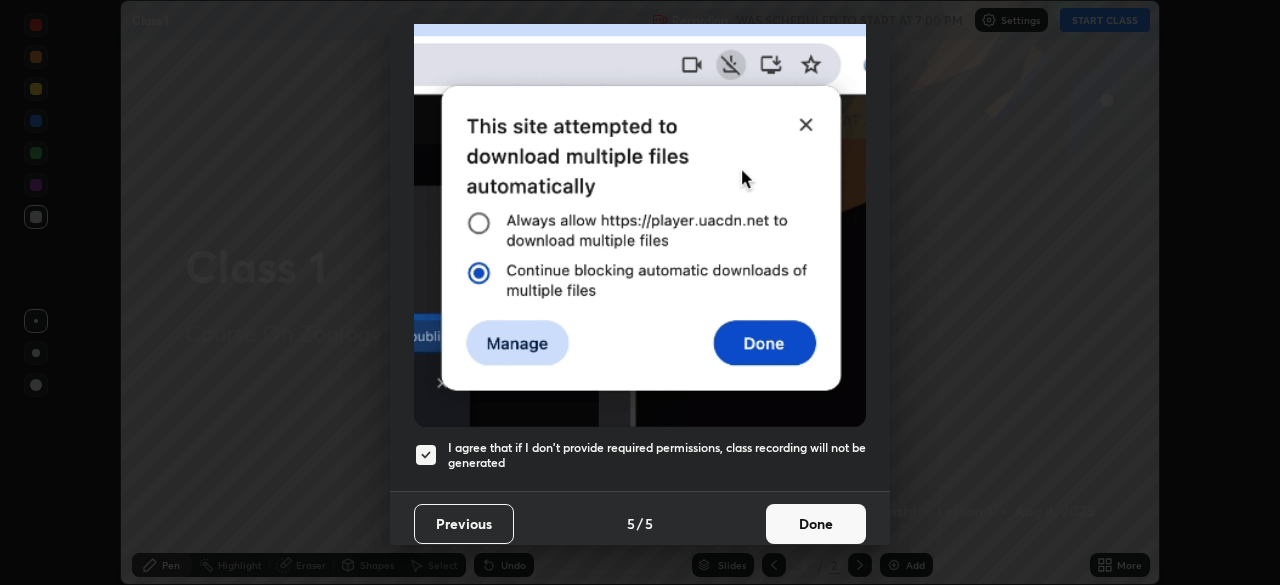 click on "Done" at bounding box center (816, 524) 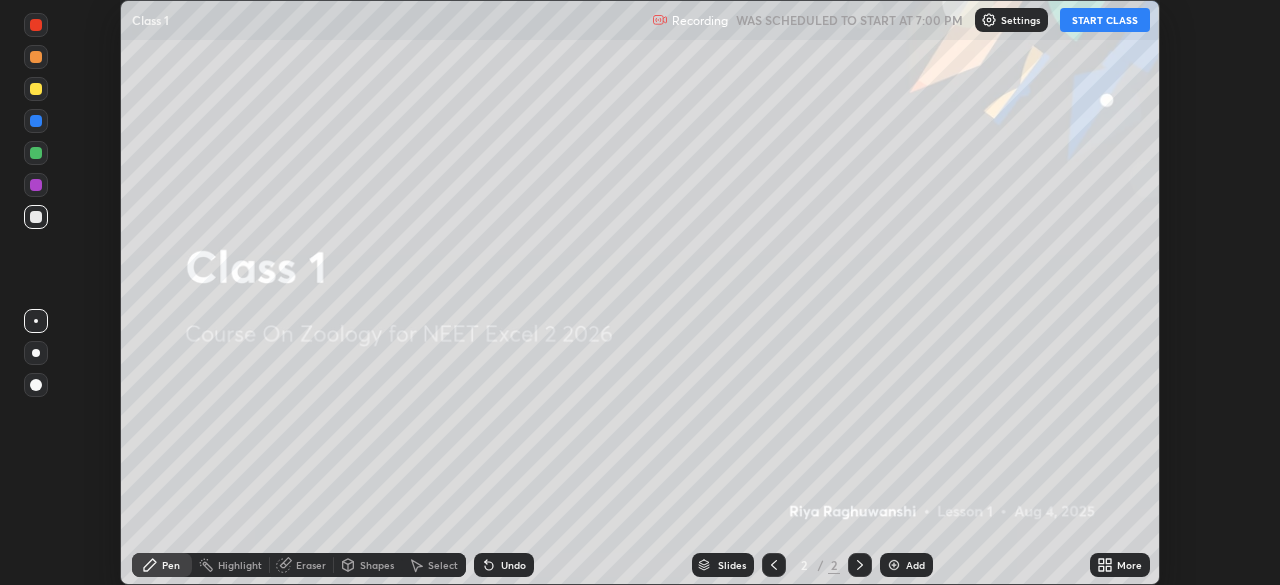 click on "START CLASS" at bounding box center [1105, 20] 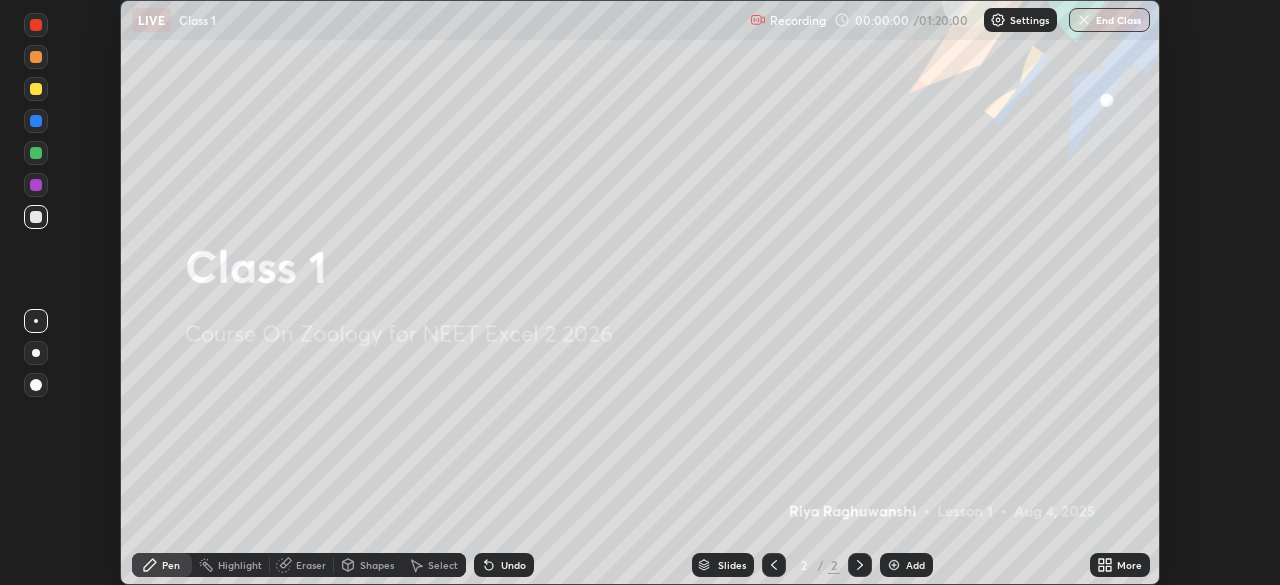 click 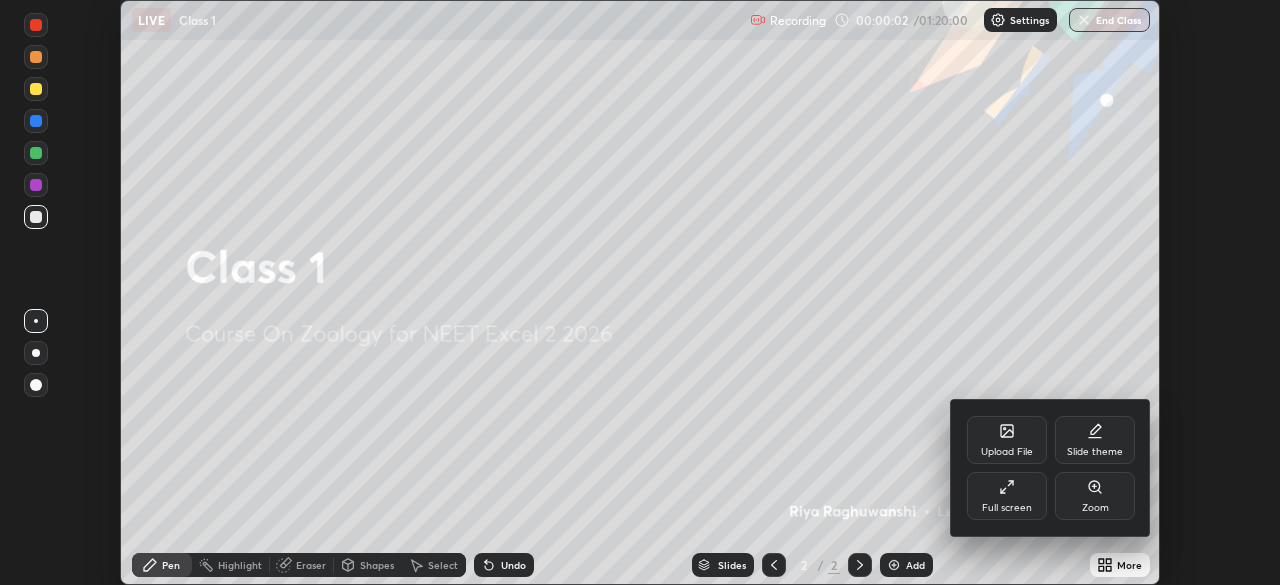 click 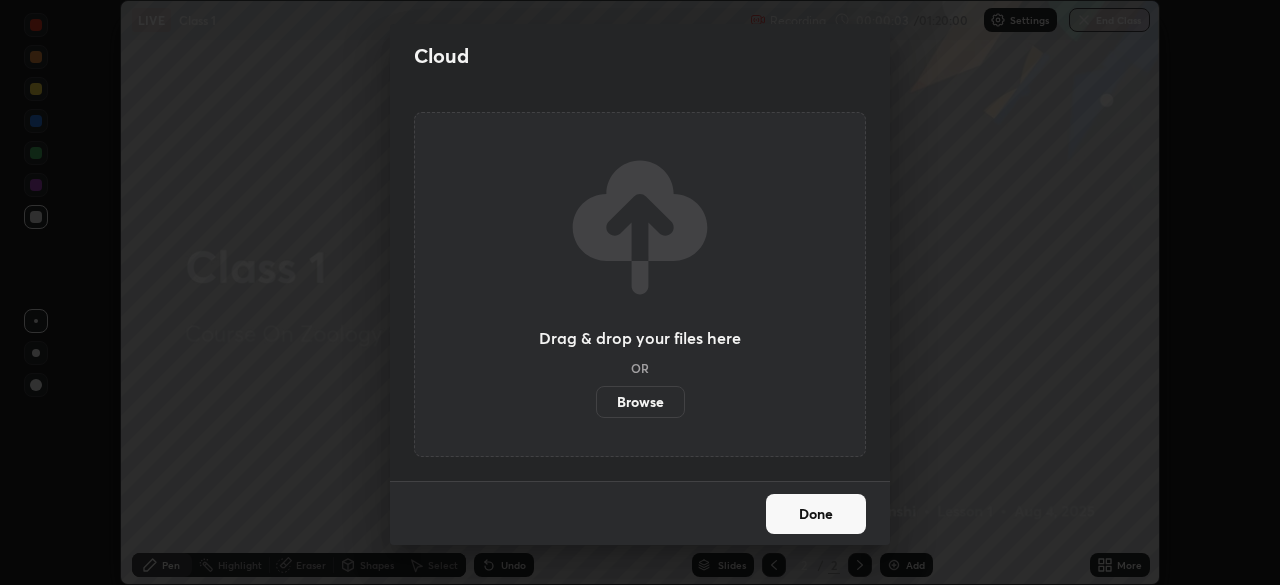 click on "Cloud Drag & drop your files here OR Browse Done" at bounding box center (640, 292) 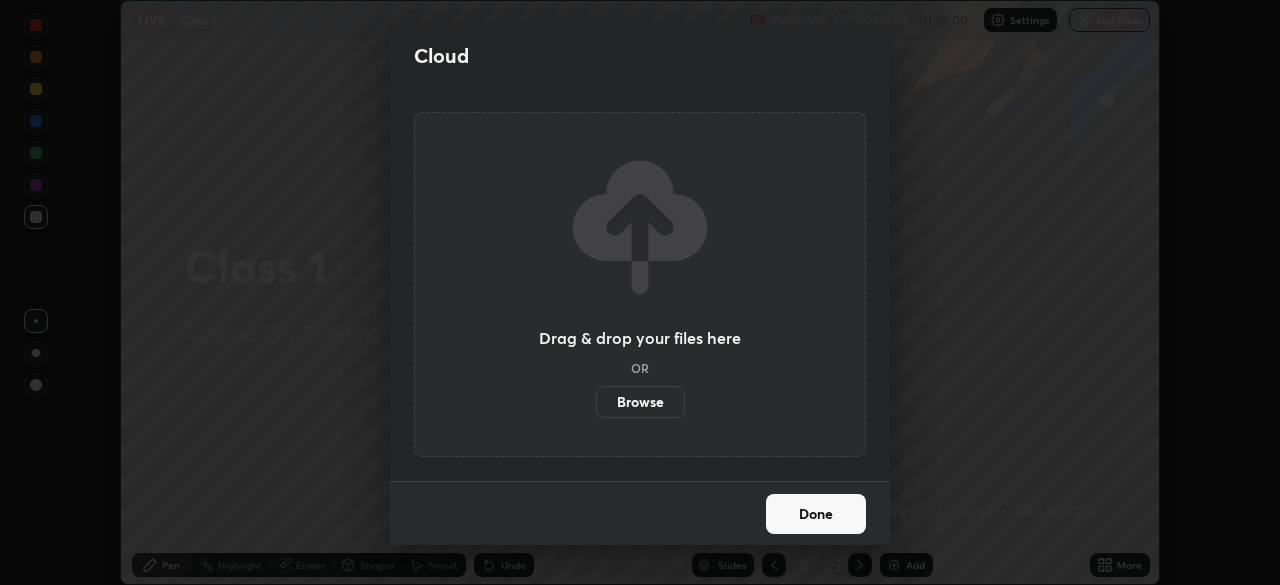 click on "Done" at bounding box center (816, 514) 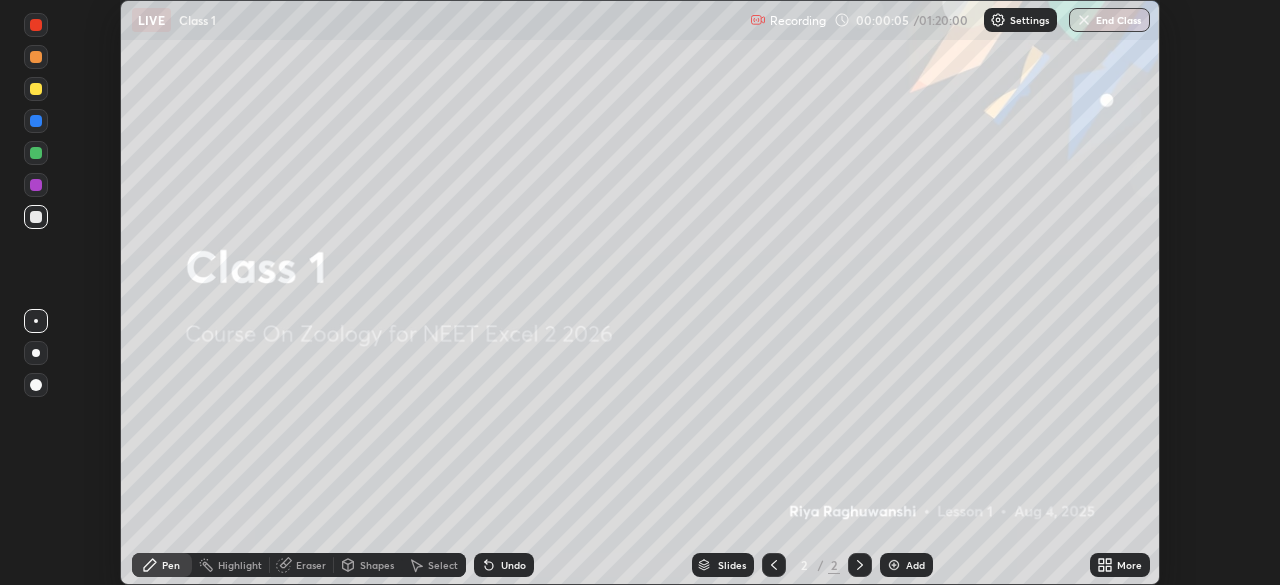 click 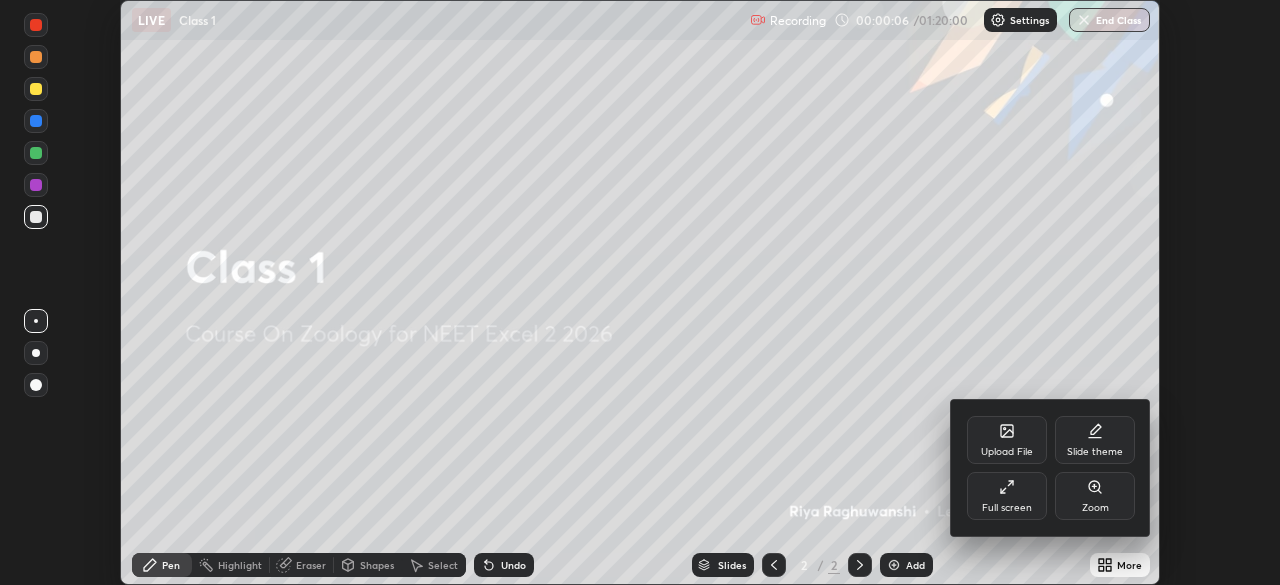 click on "Full screen" at bounding box center [1007, 496] 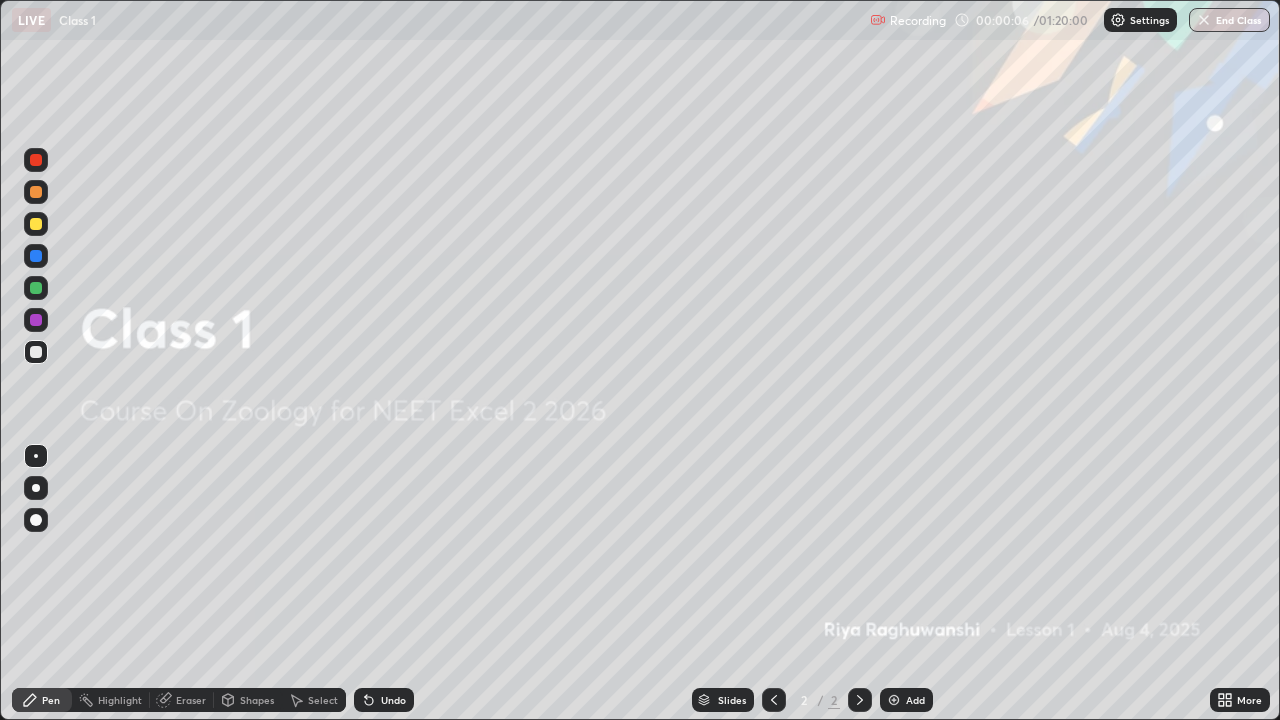 scroll, scrollTop: 99280, scrollLeft: 98720, axis: both 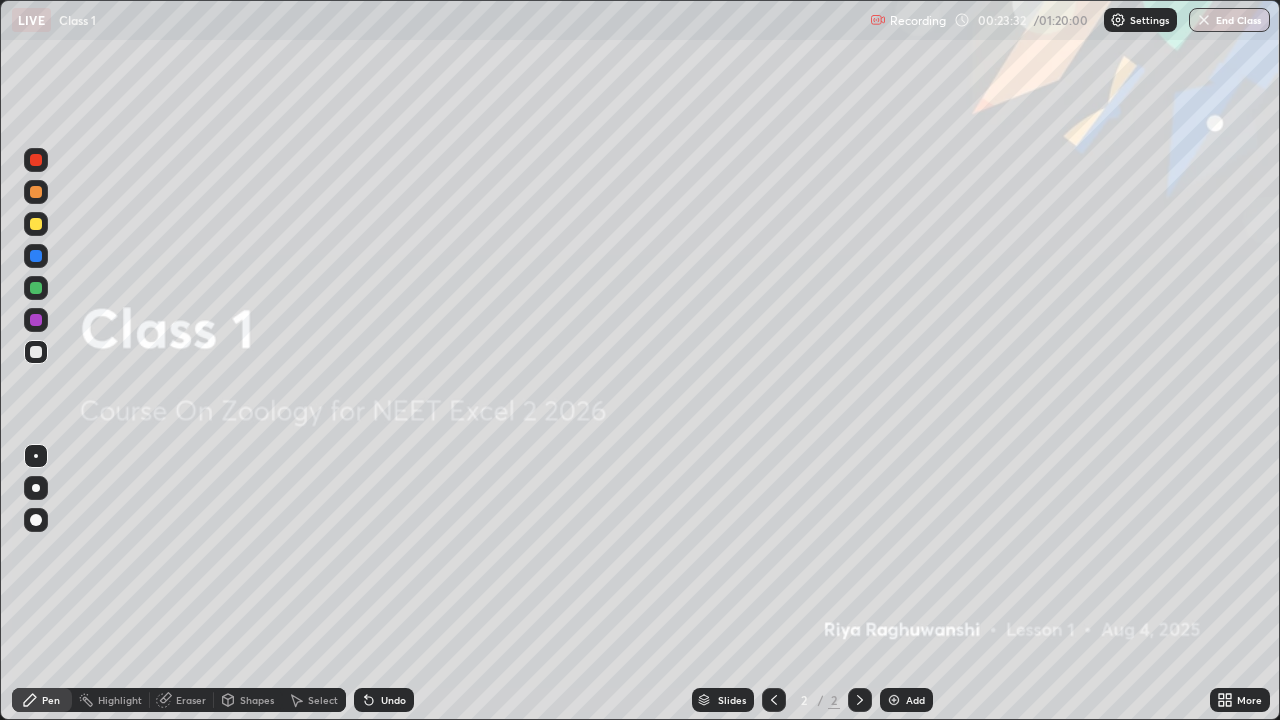 click 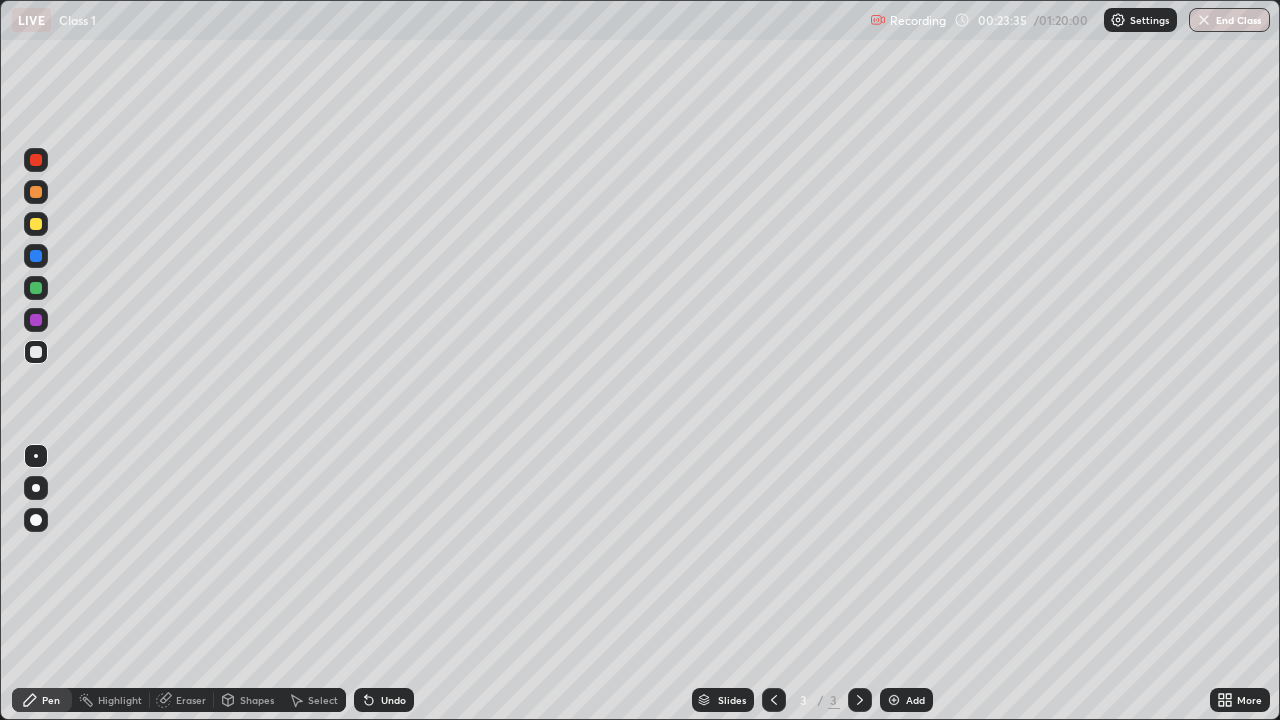click at bounding box center [36, 288] 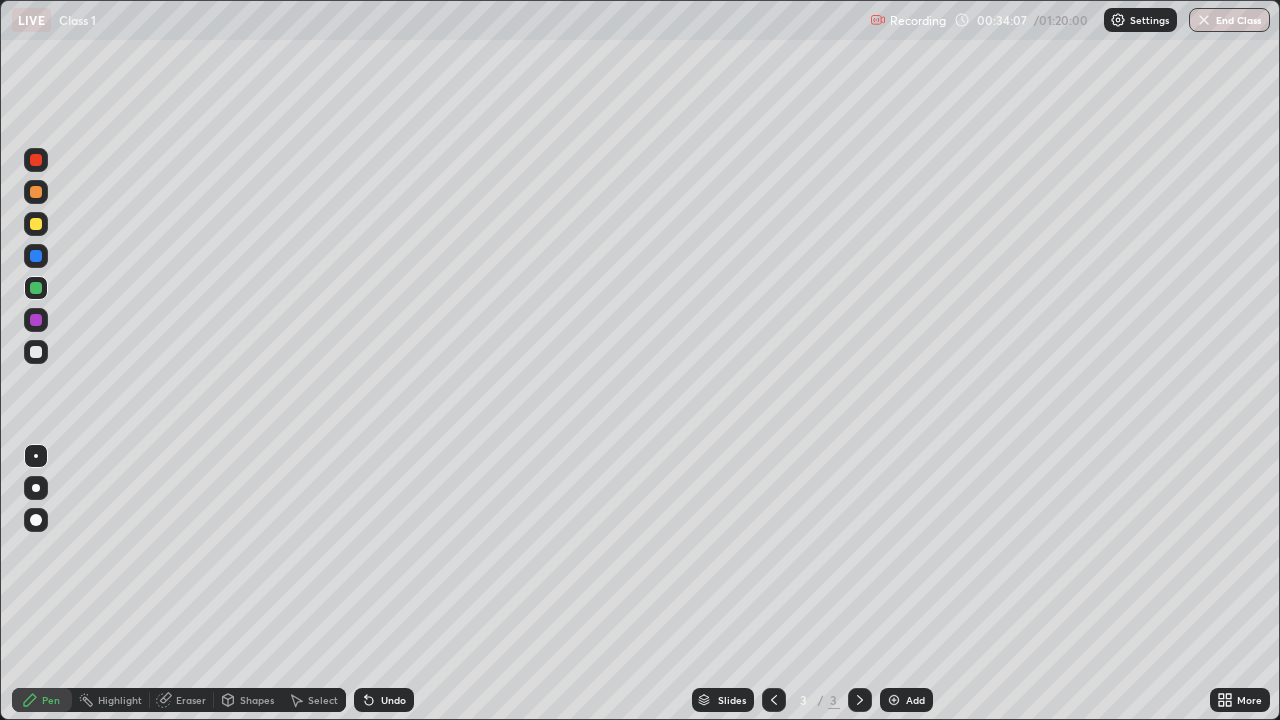 click at bounding box center (36, 288) 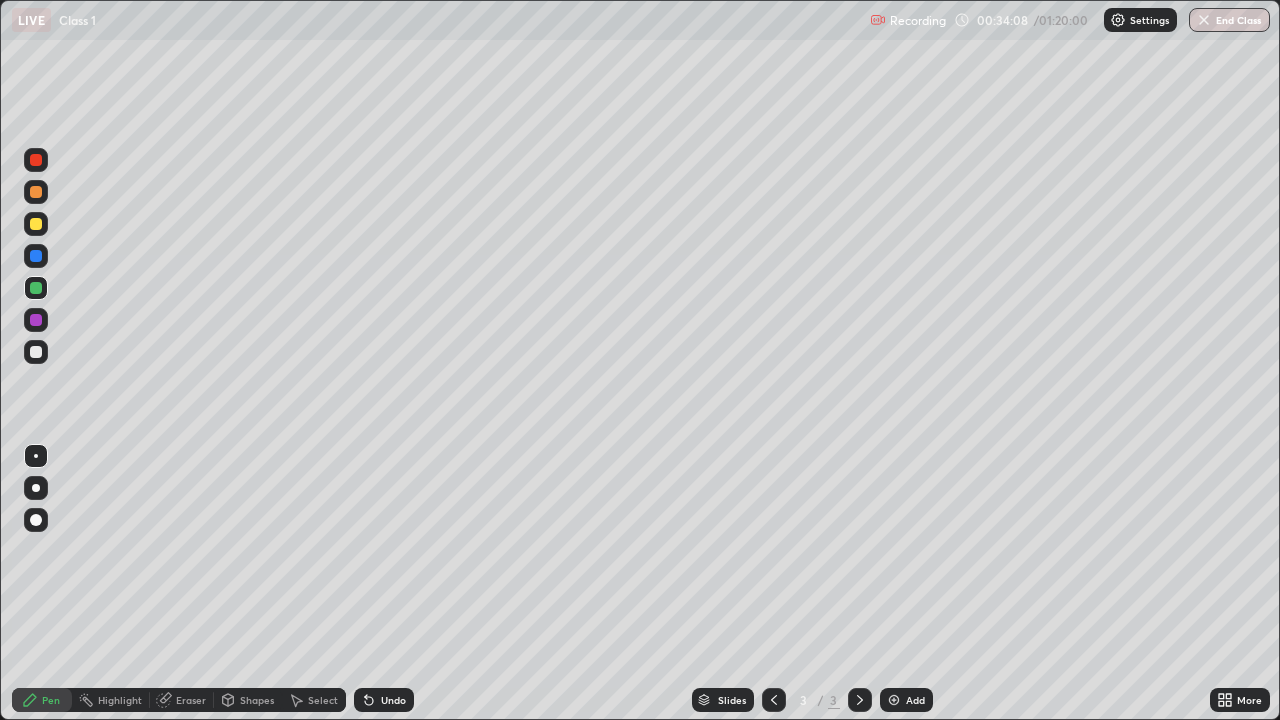click at bounding box center [36, 488] 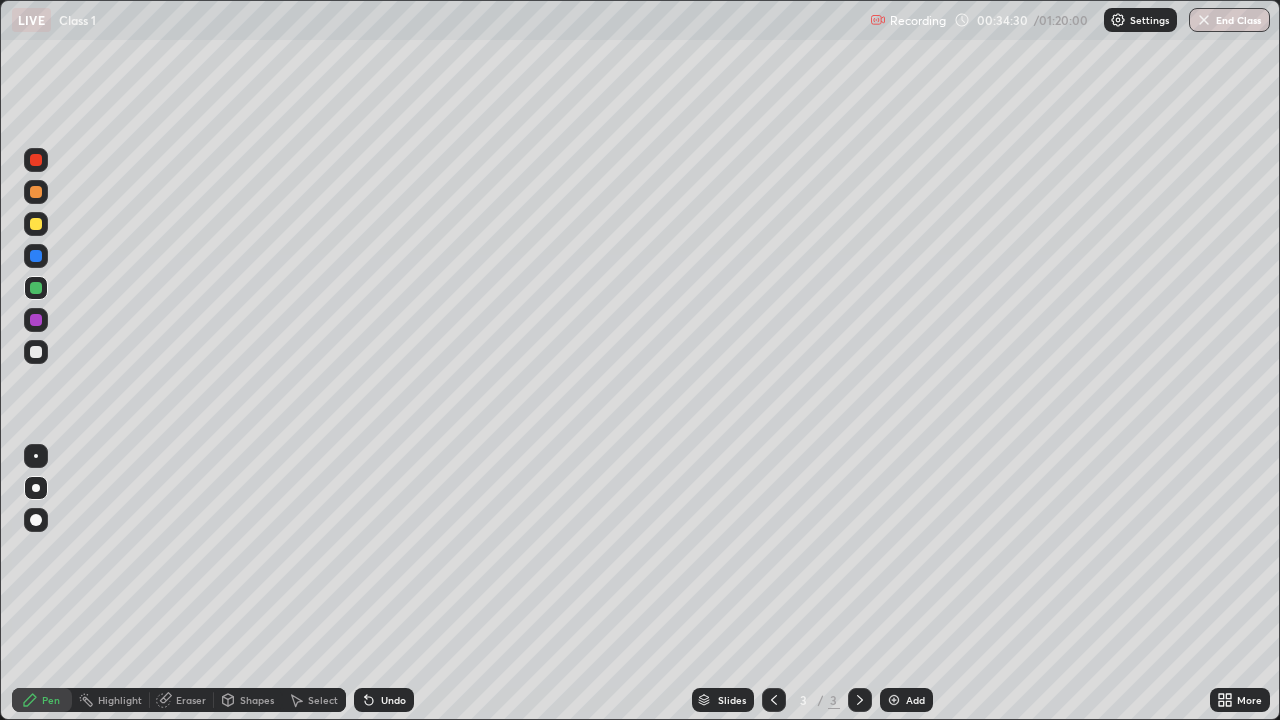 click at bounding box center (36, 256) 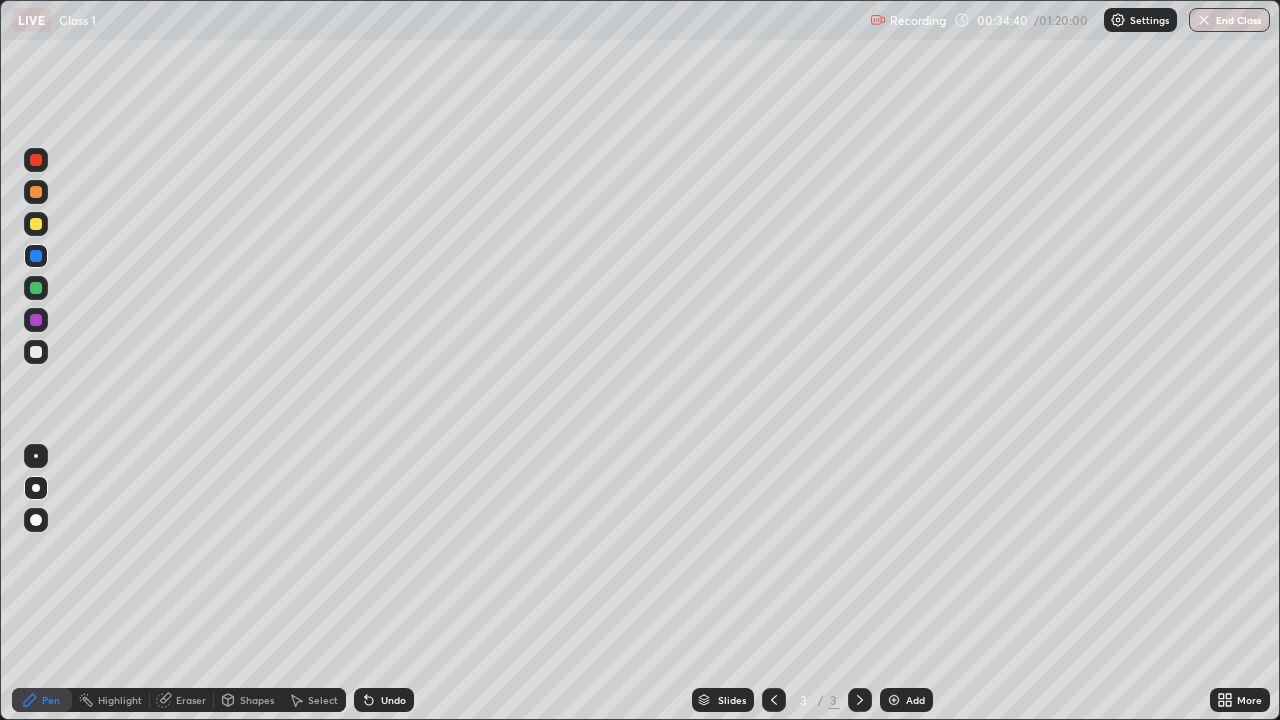 click at bounding box center [36, 352] 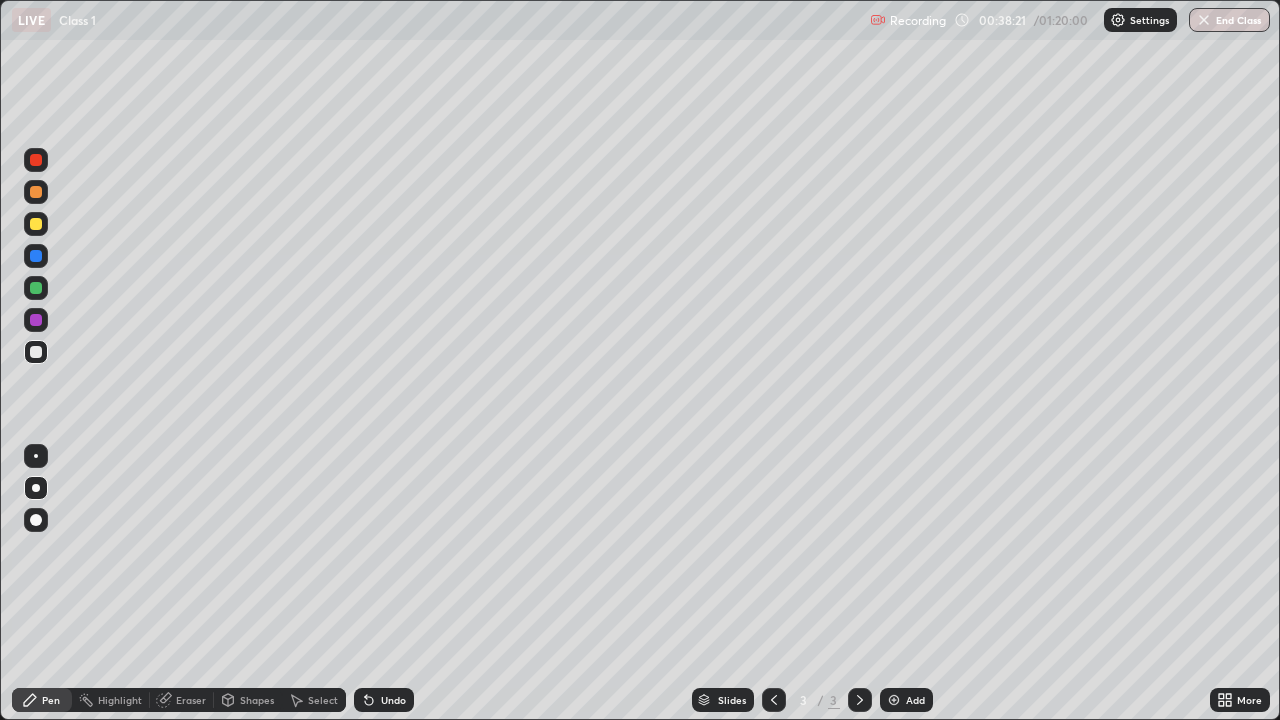 click at bounding box center [36, 288] 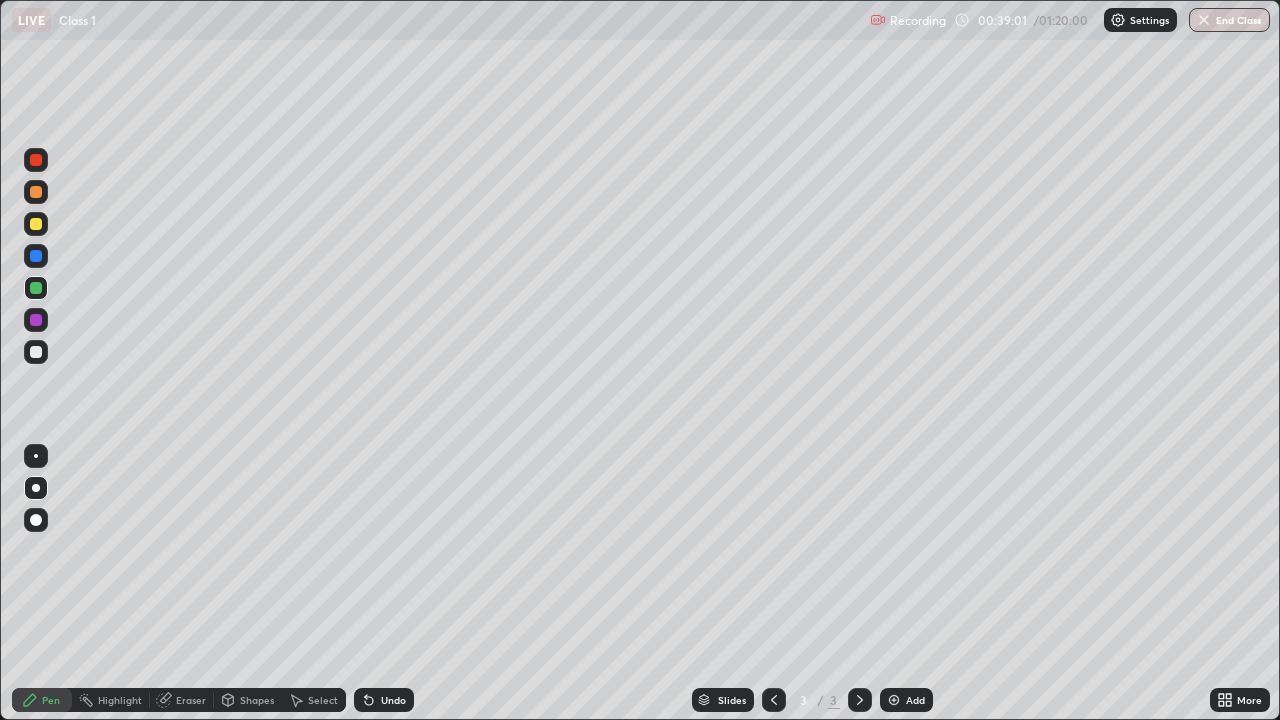 click at bounding box center [36, 256] 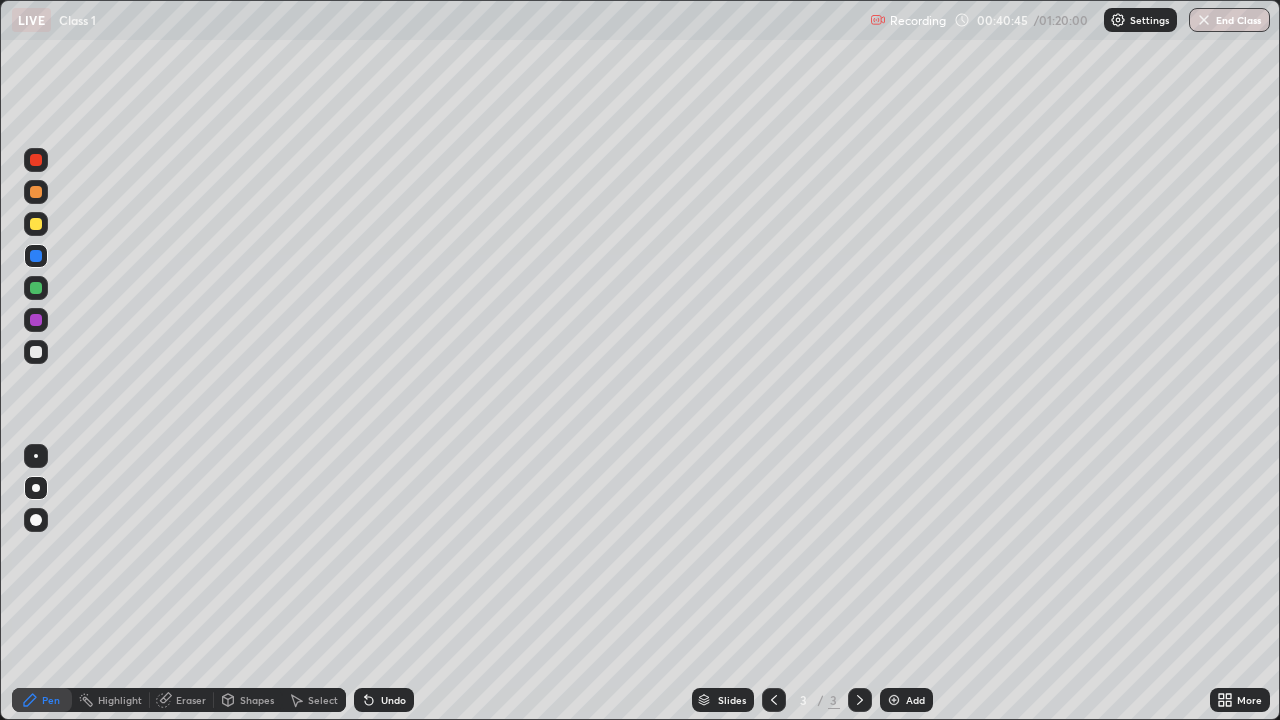 click at bounding box center (36, 320) 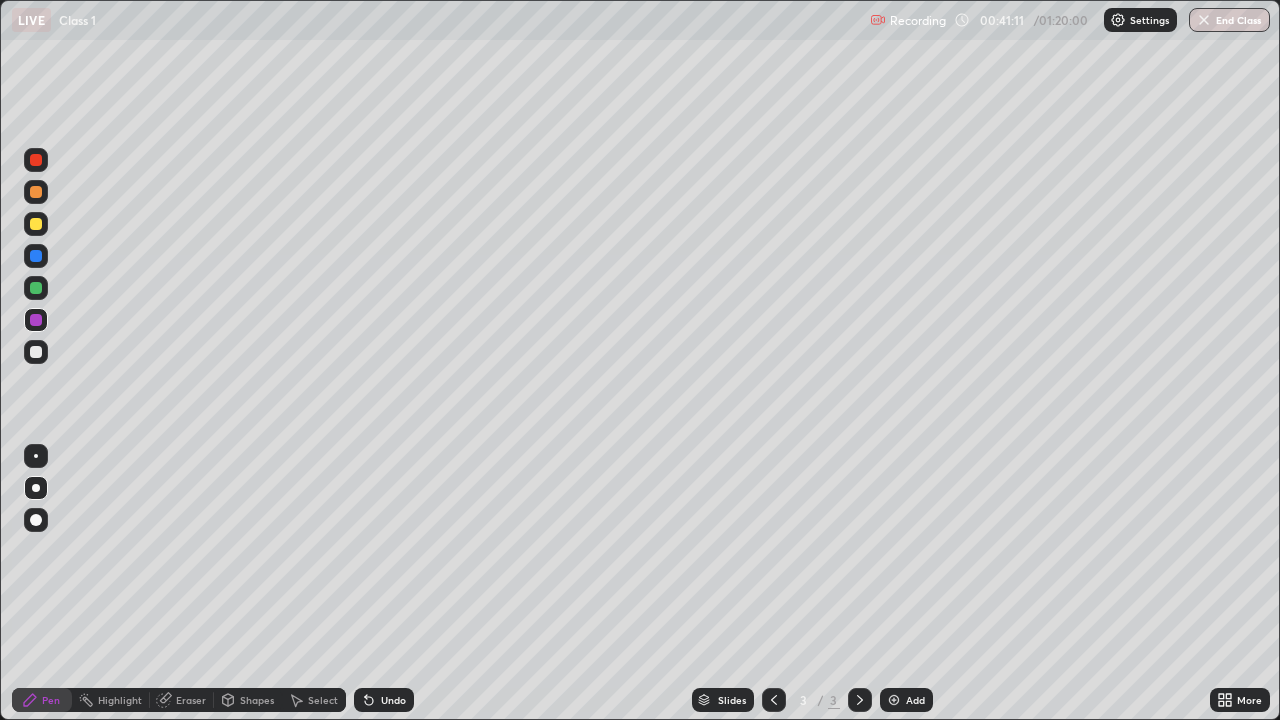 click at bounding box center [36, 288] 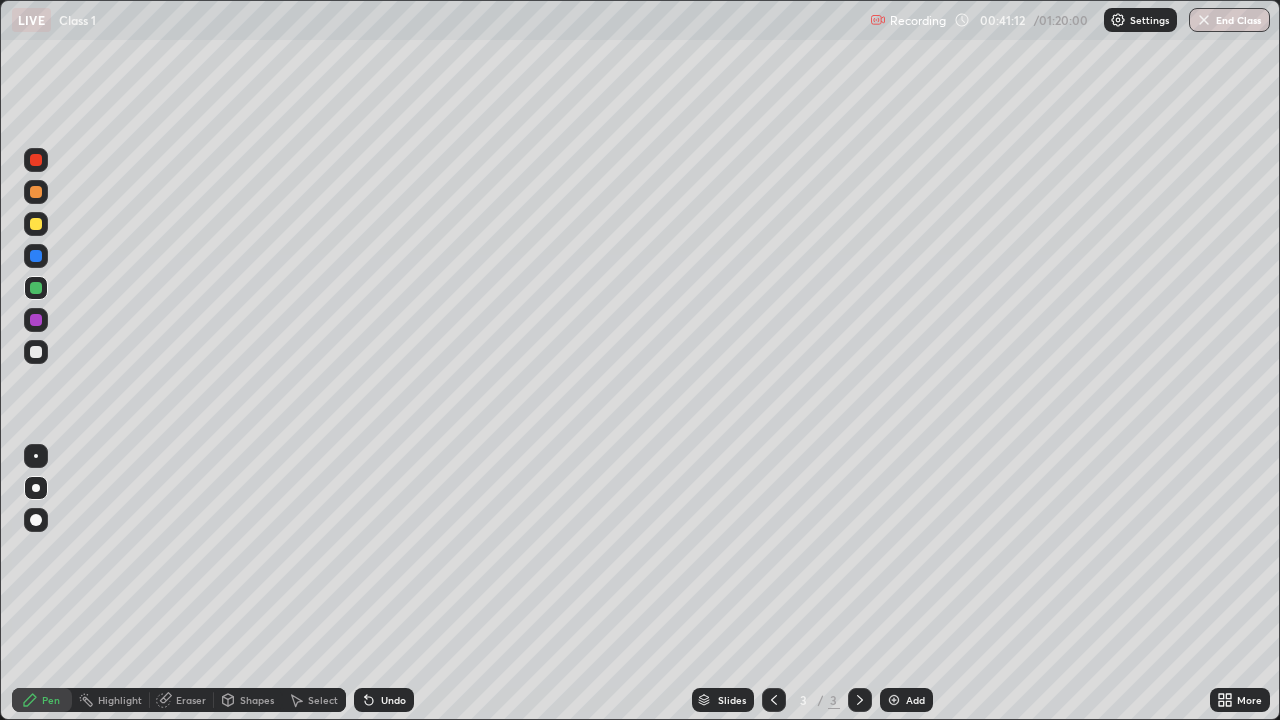 click at bounding box center [36, 224] 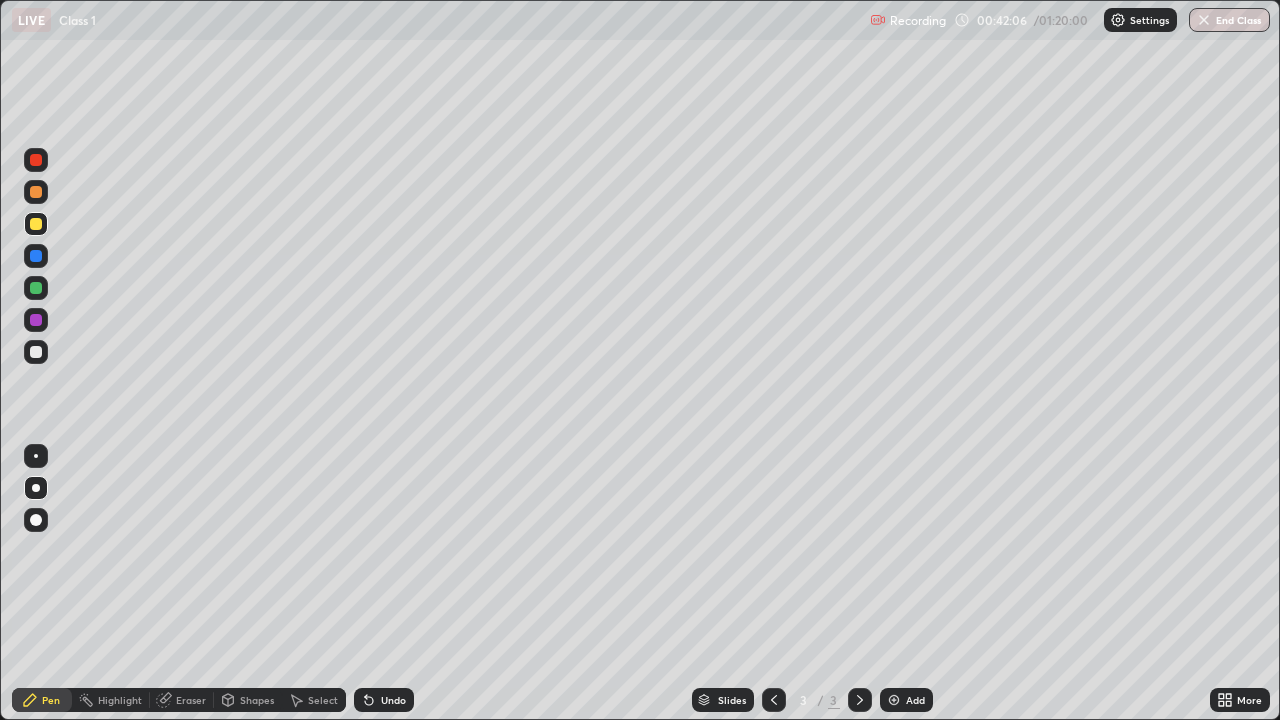 click at bounding box center [894, 700] 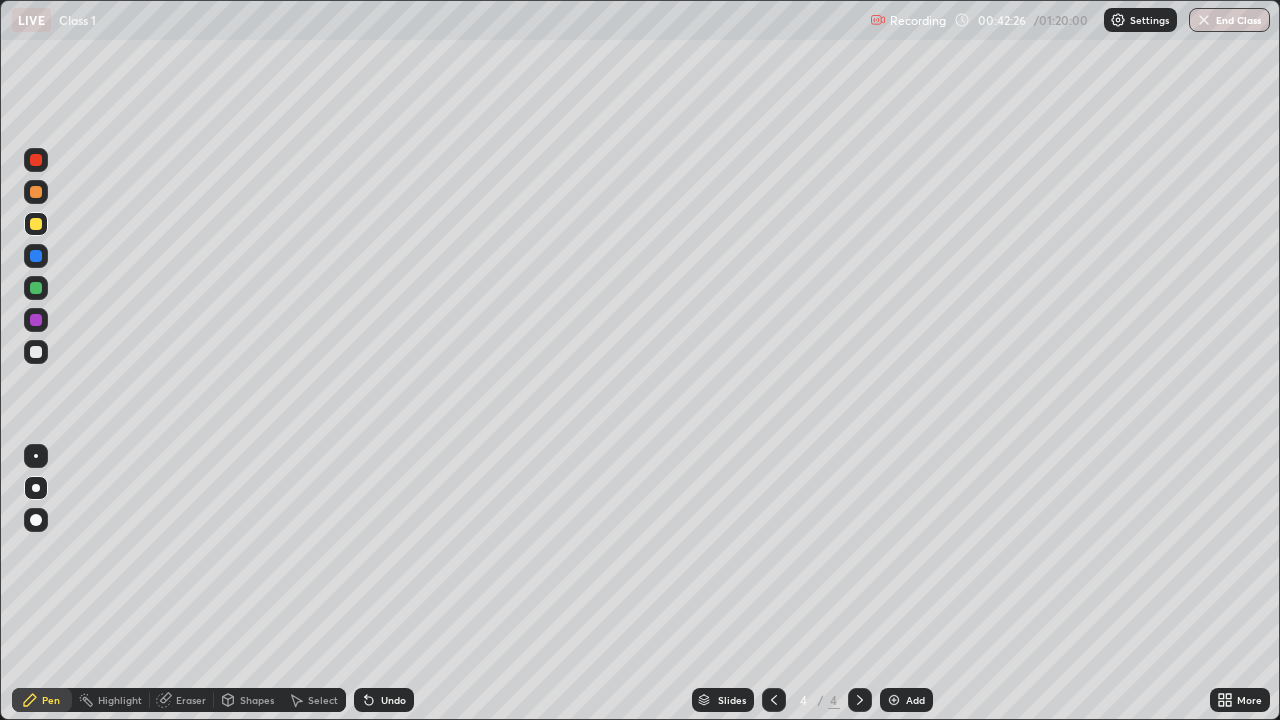 click at bounding box center (36, 288) 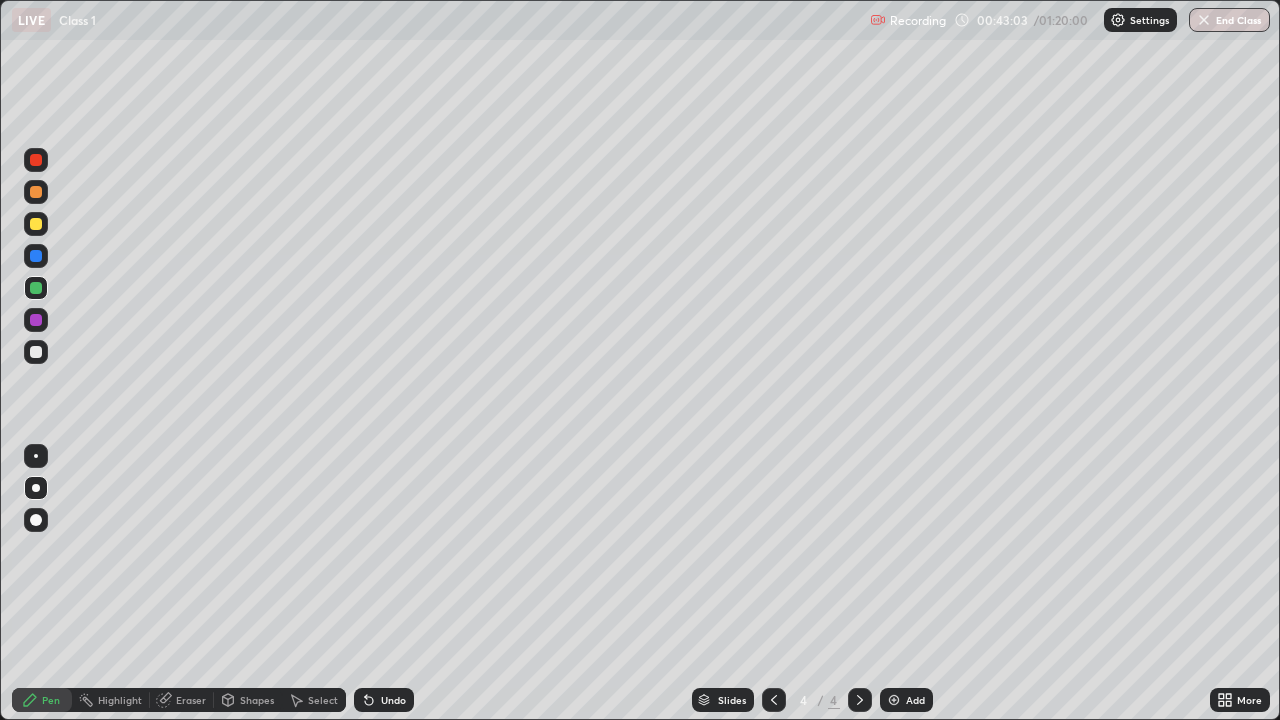 click 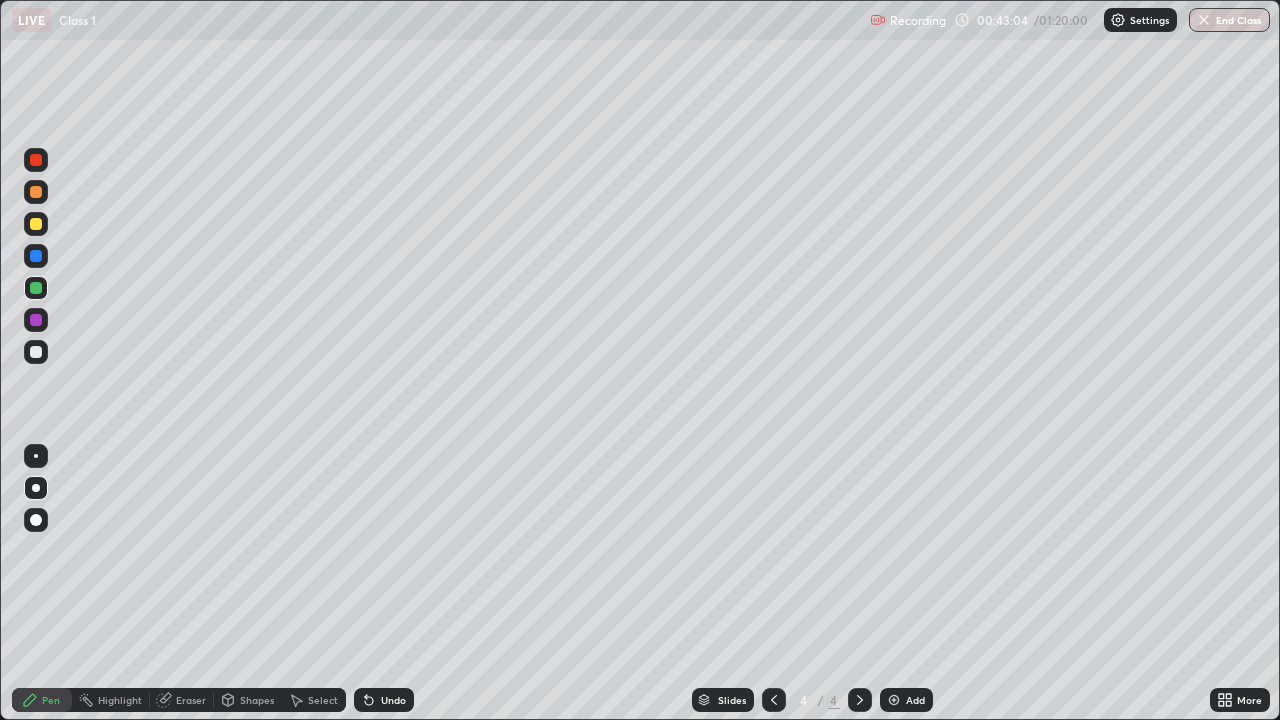 click 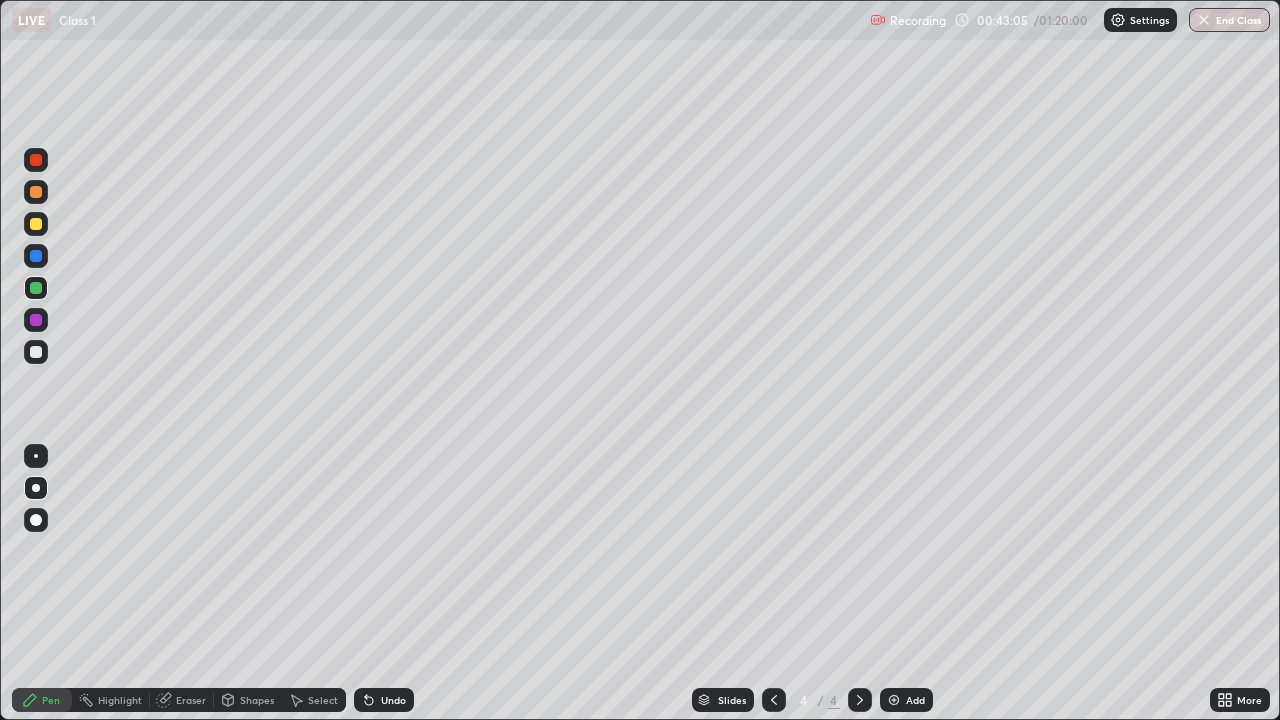click 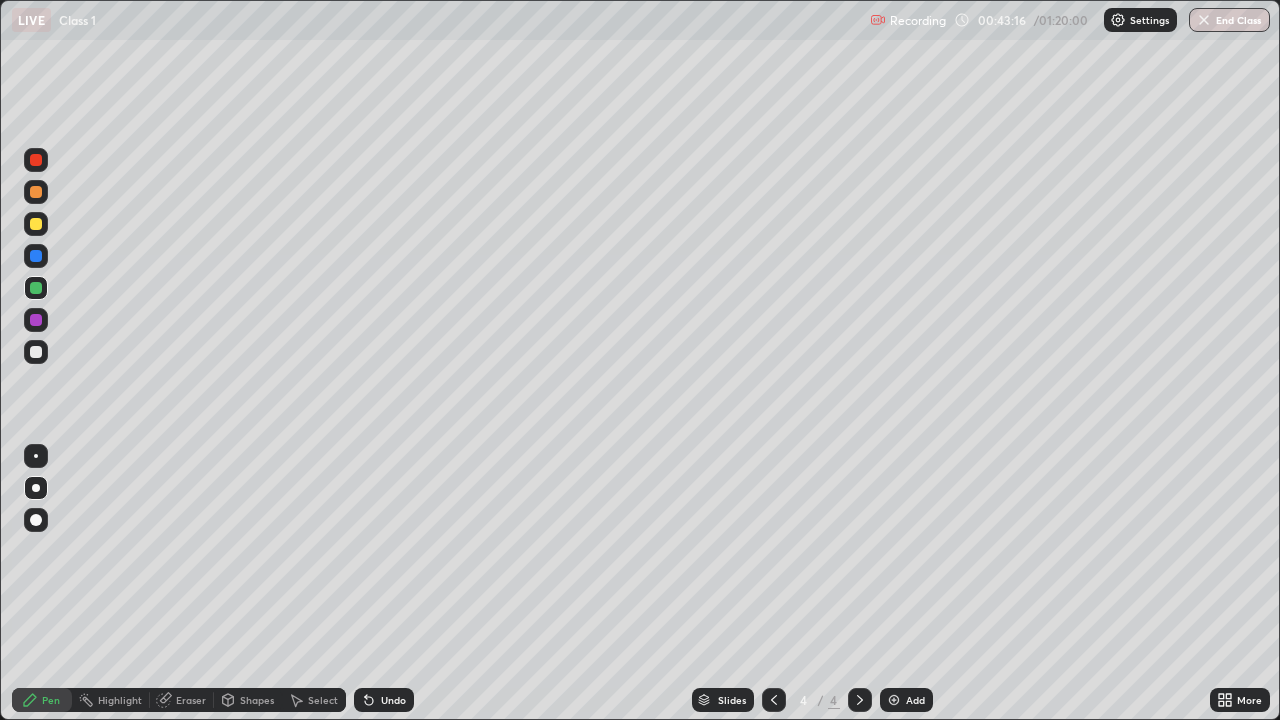 click on "Undo" at bounding box center (393, 700) 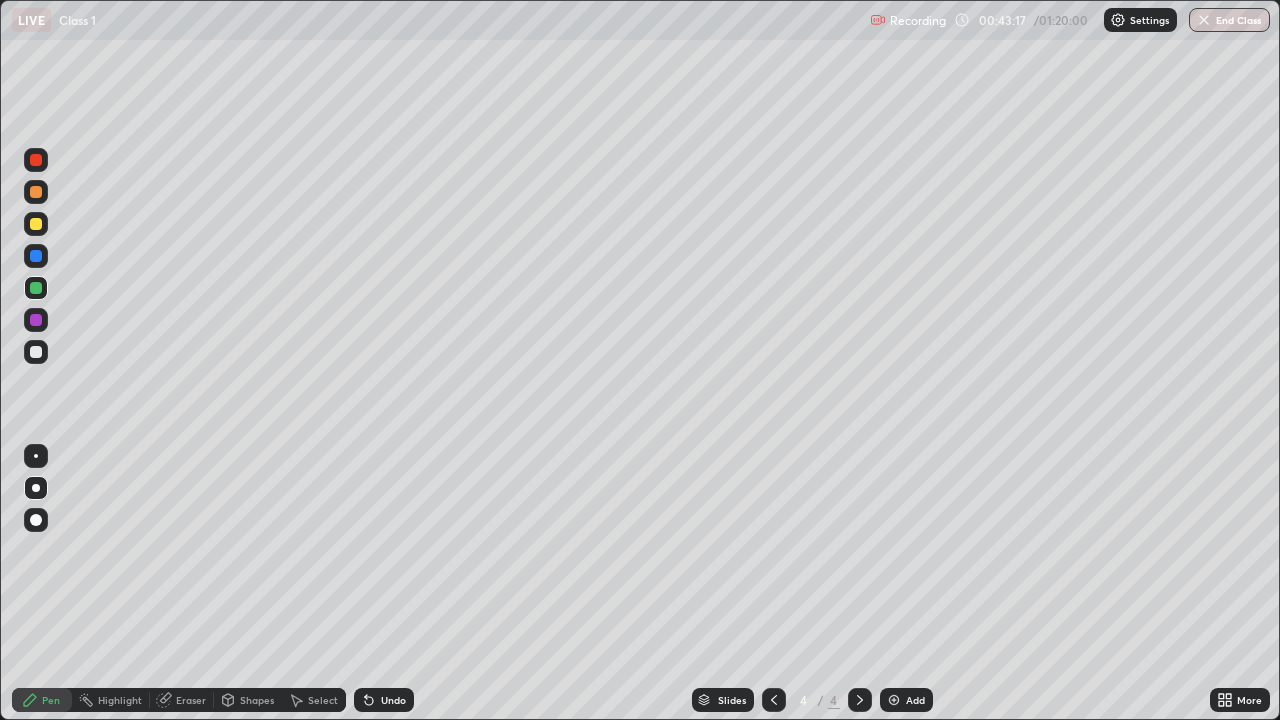 click on "Undo" at bounding box center (384, 700) 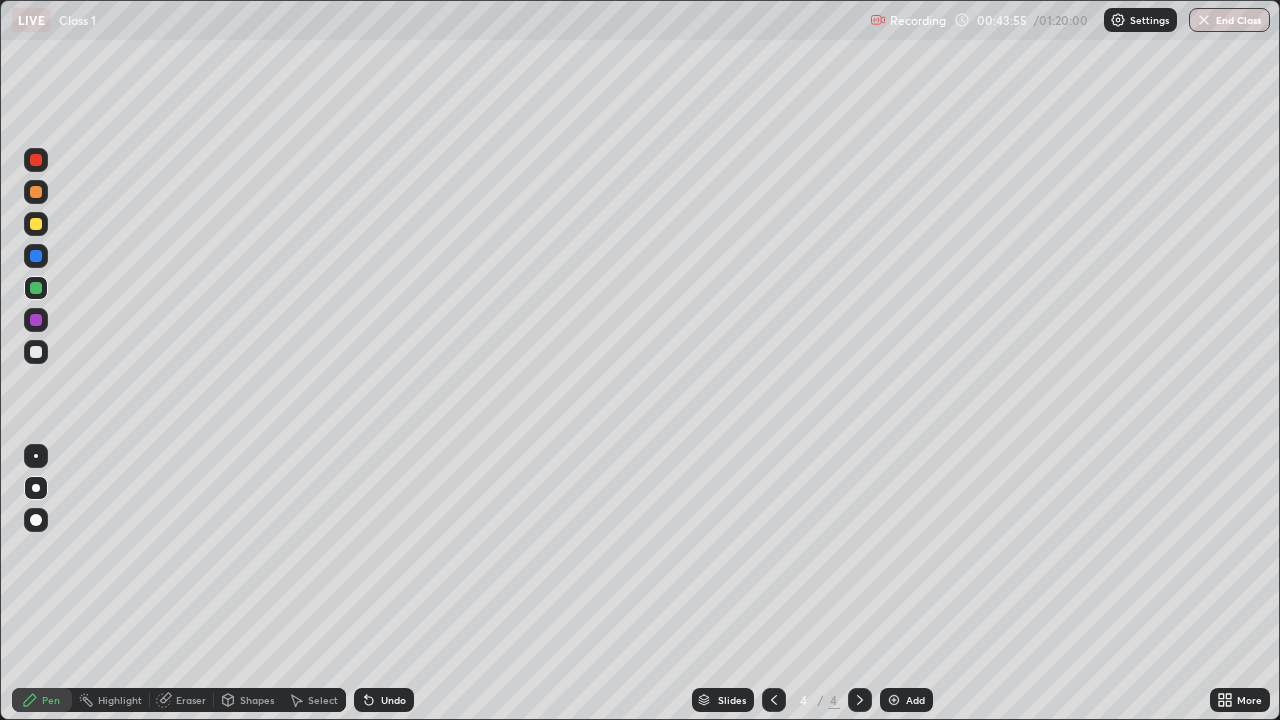click on "Add" at bounding box center (906, 700) 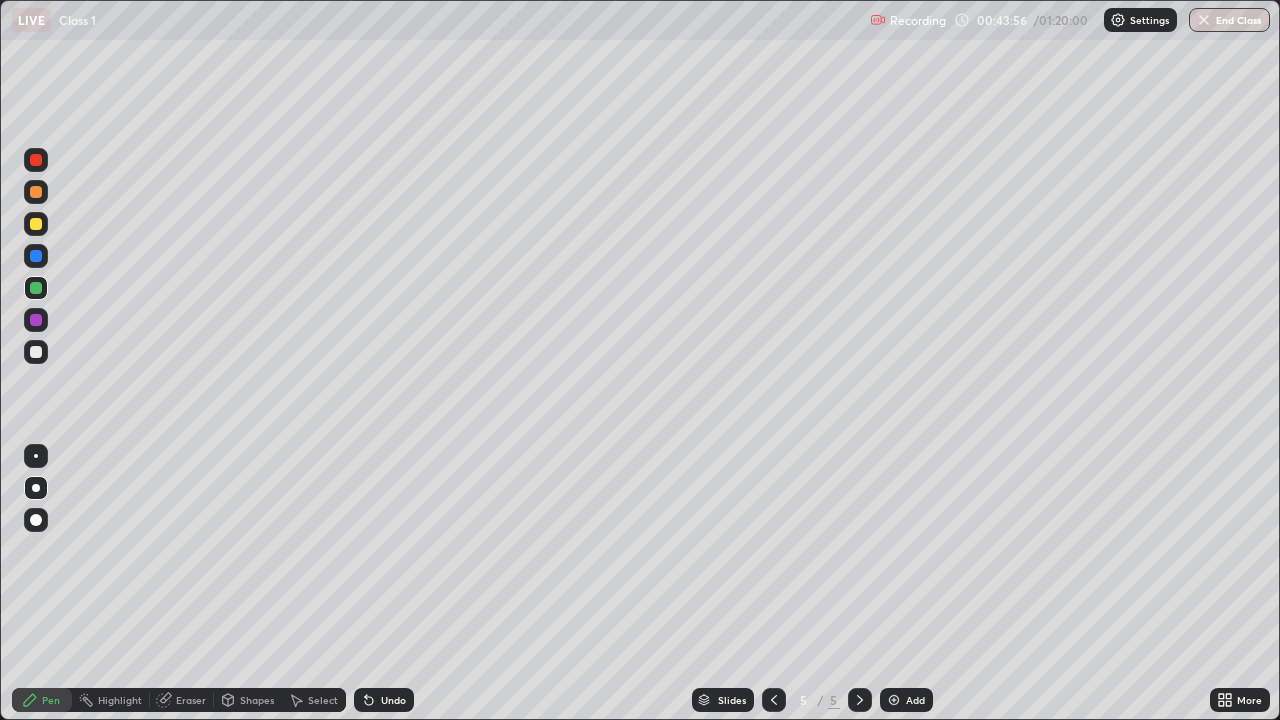 click at bounding box center [36, 320] 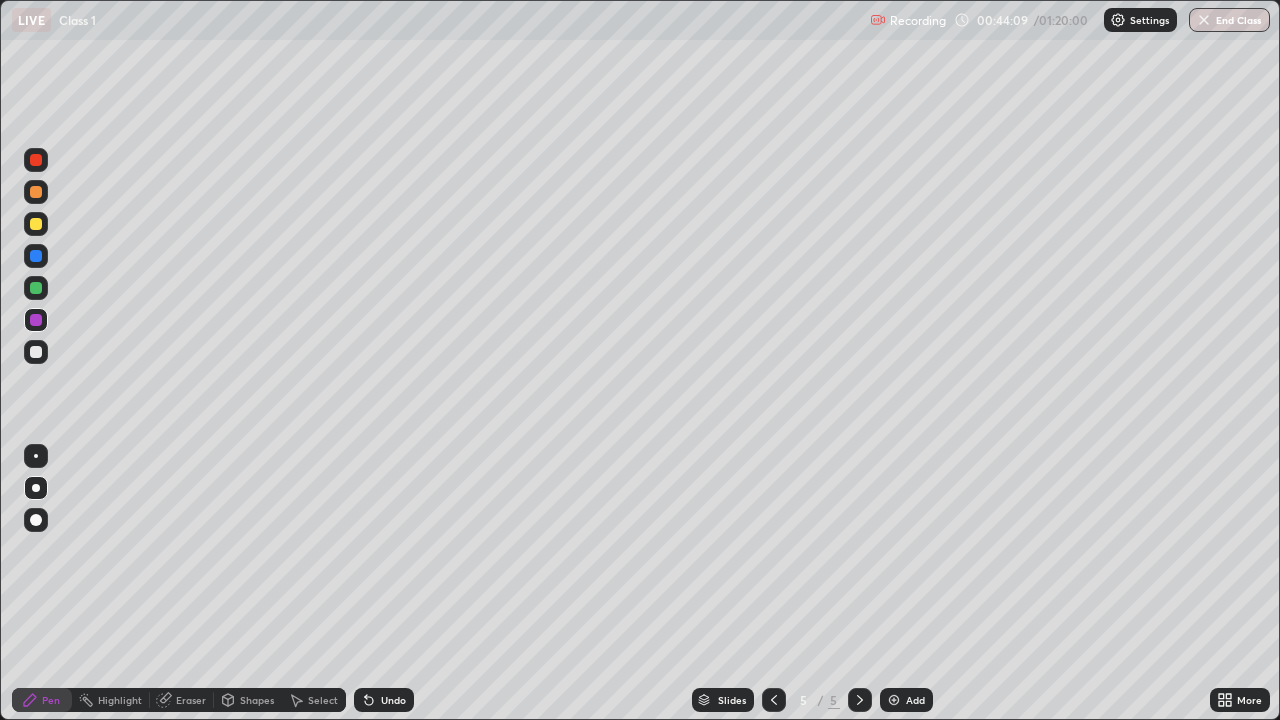 click at bounding box center [36, 352] 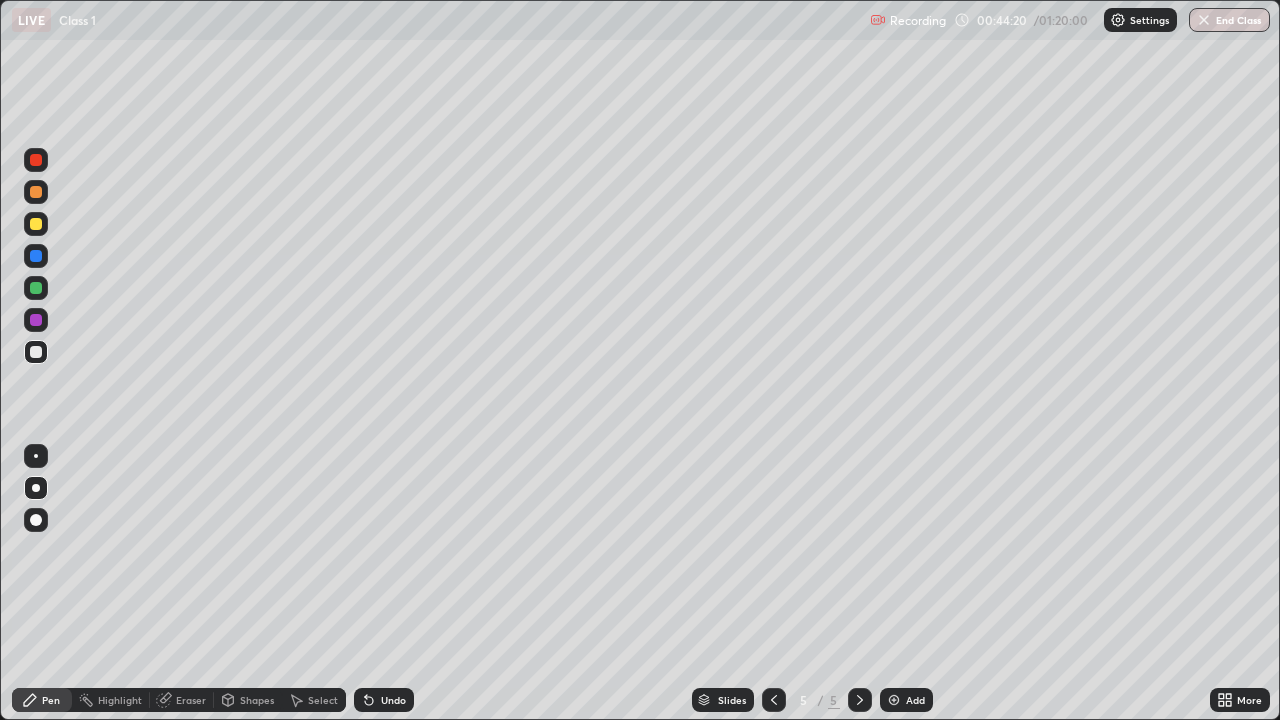 click at bounding box center [36, 288] 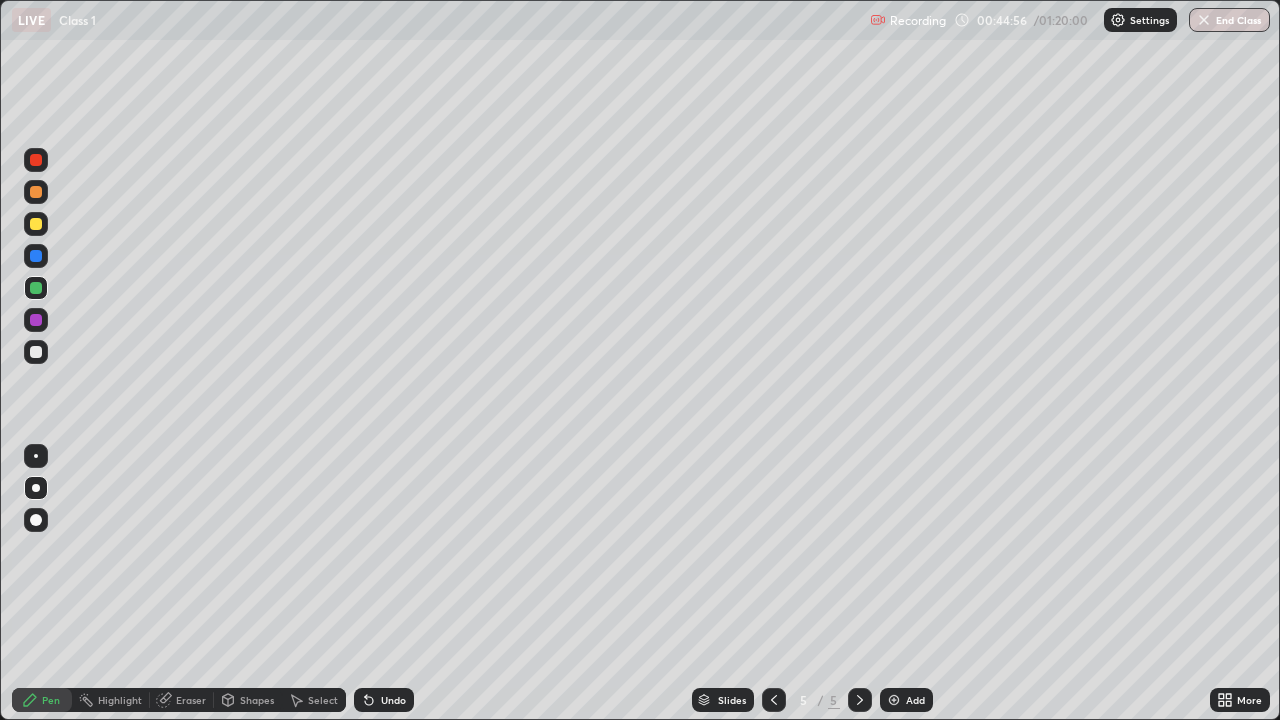 click 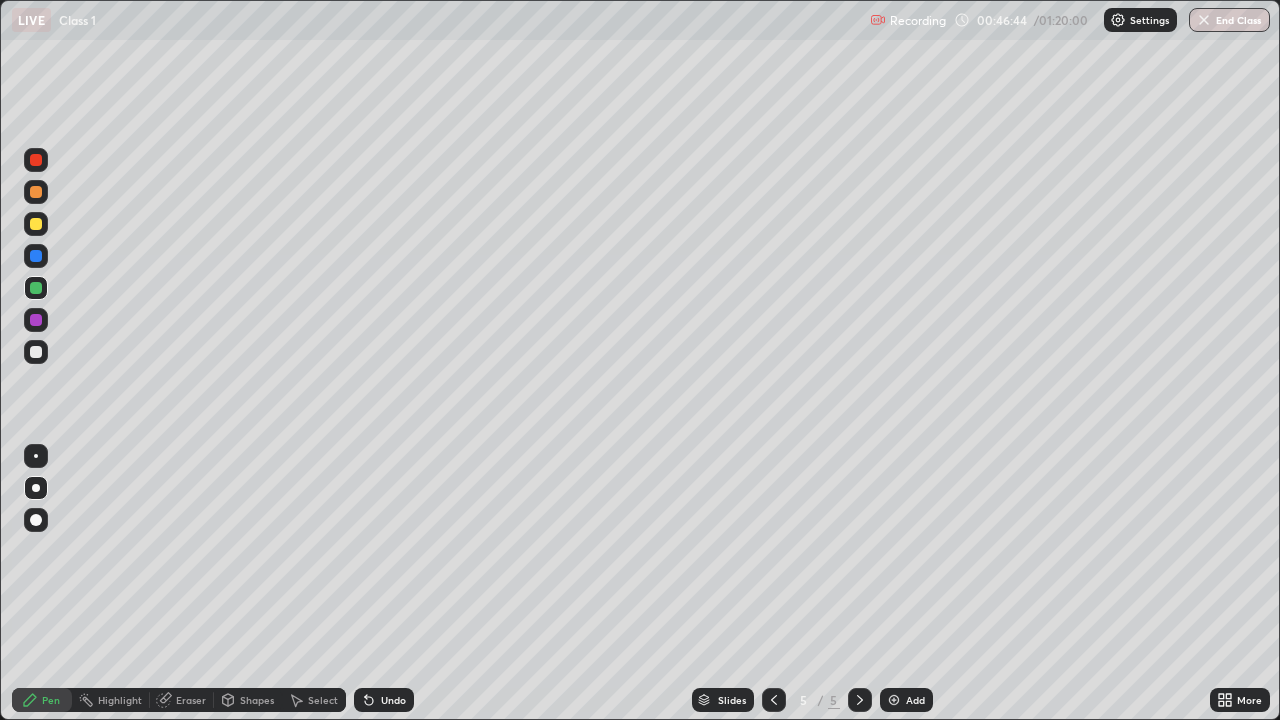 click at bounding box center [36, 352] 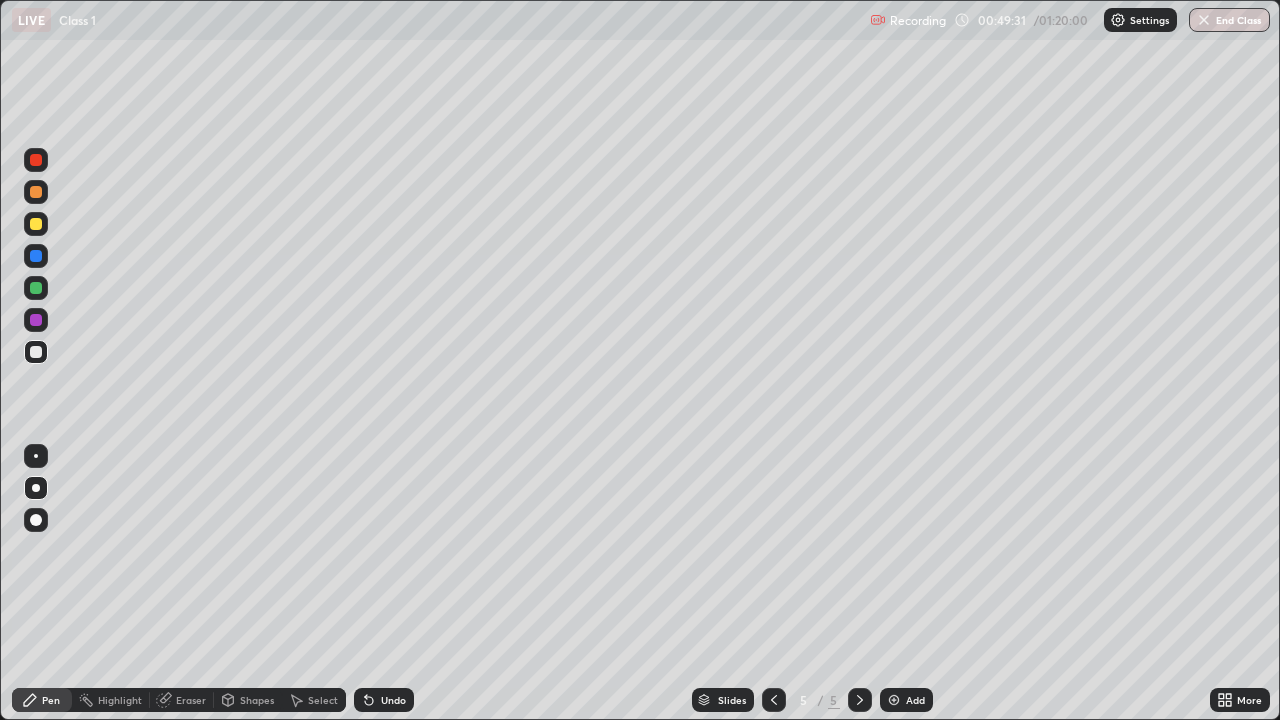 click on "Undo" at bounding box center [384, 700] 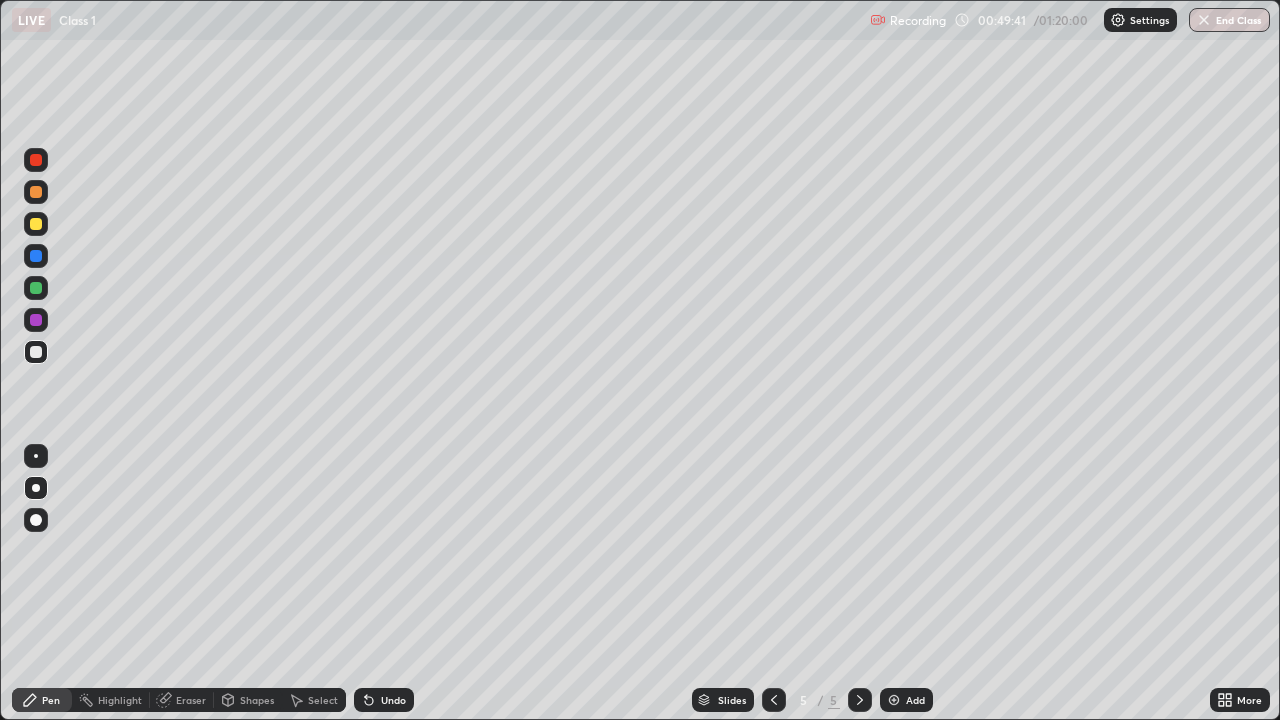 click on "Undo" at bounding box center [384, 700] 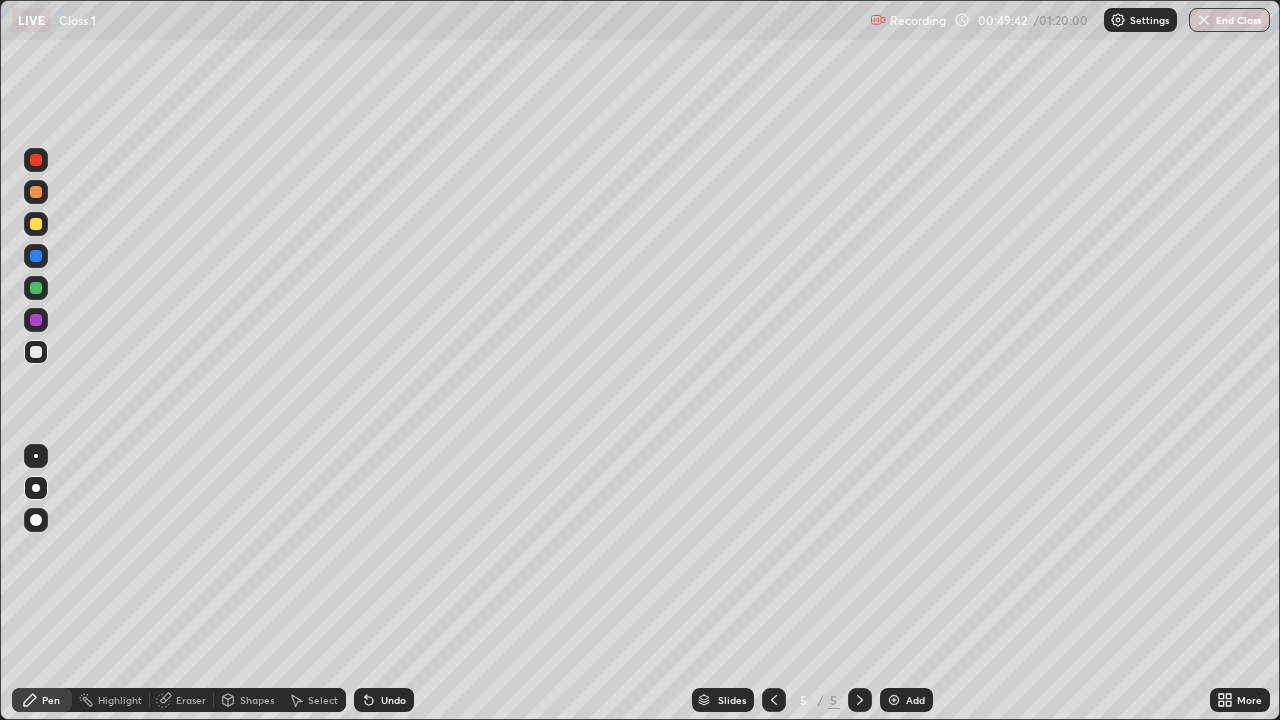 click on "Undo" at bounding box center (384, 700) 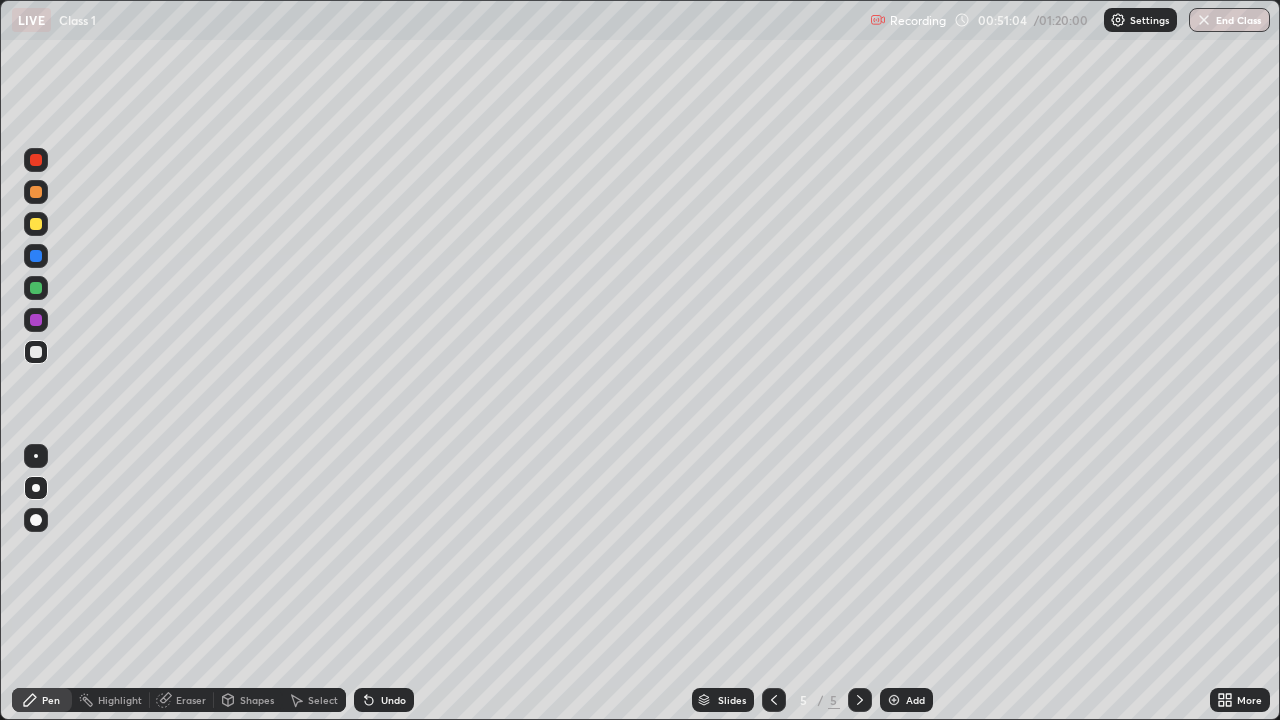 click at bounding box center [36, 192] 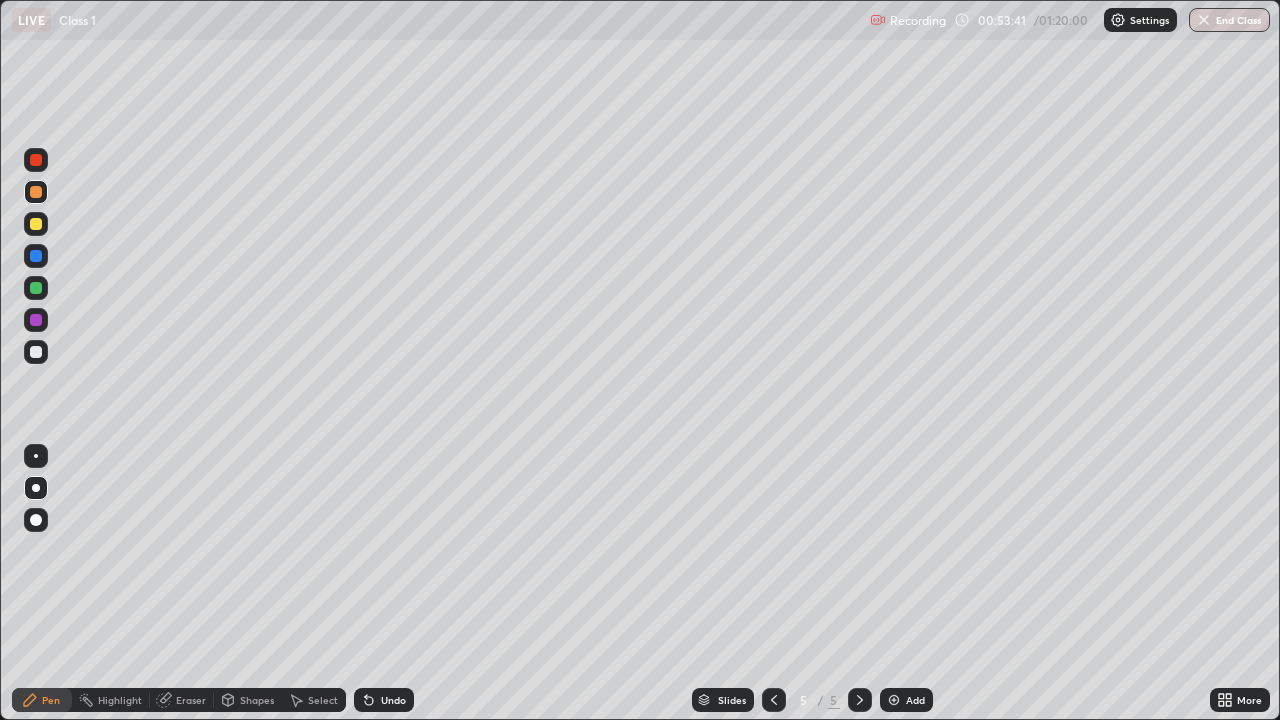 click at bounding box center [894, 700] 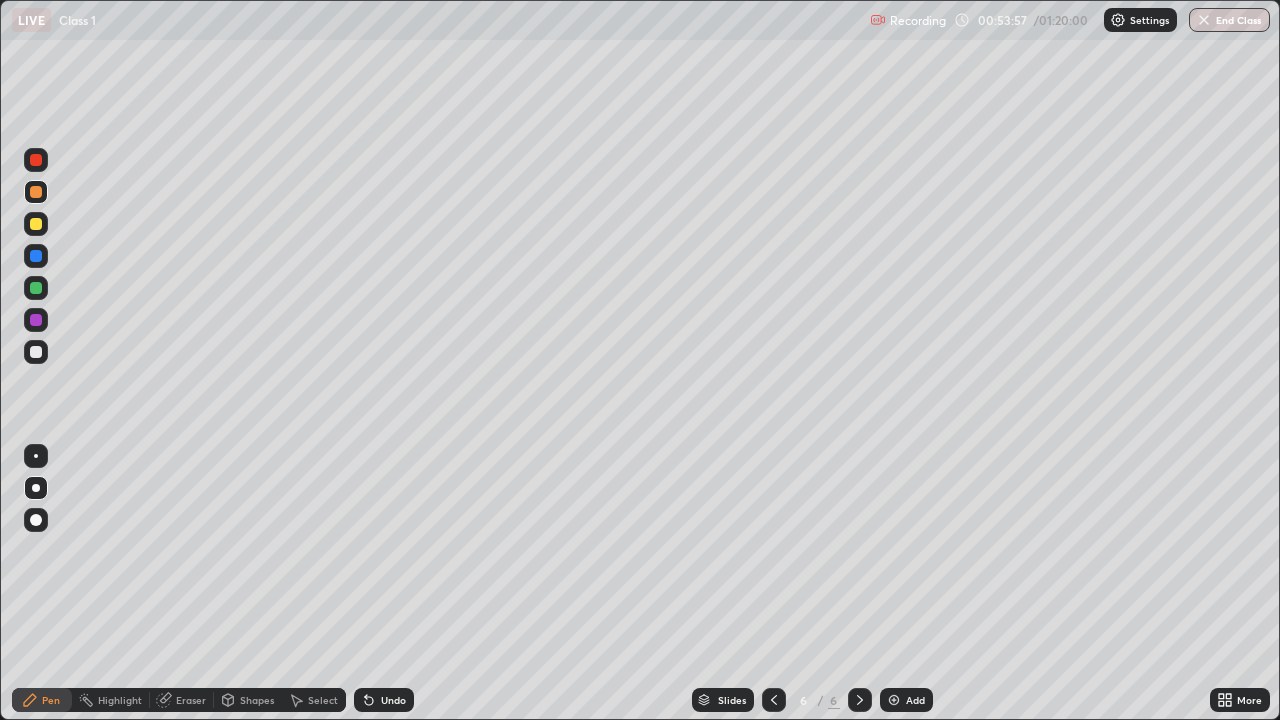 click at bounding box center [36, 256] 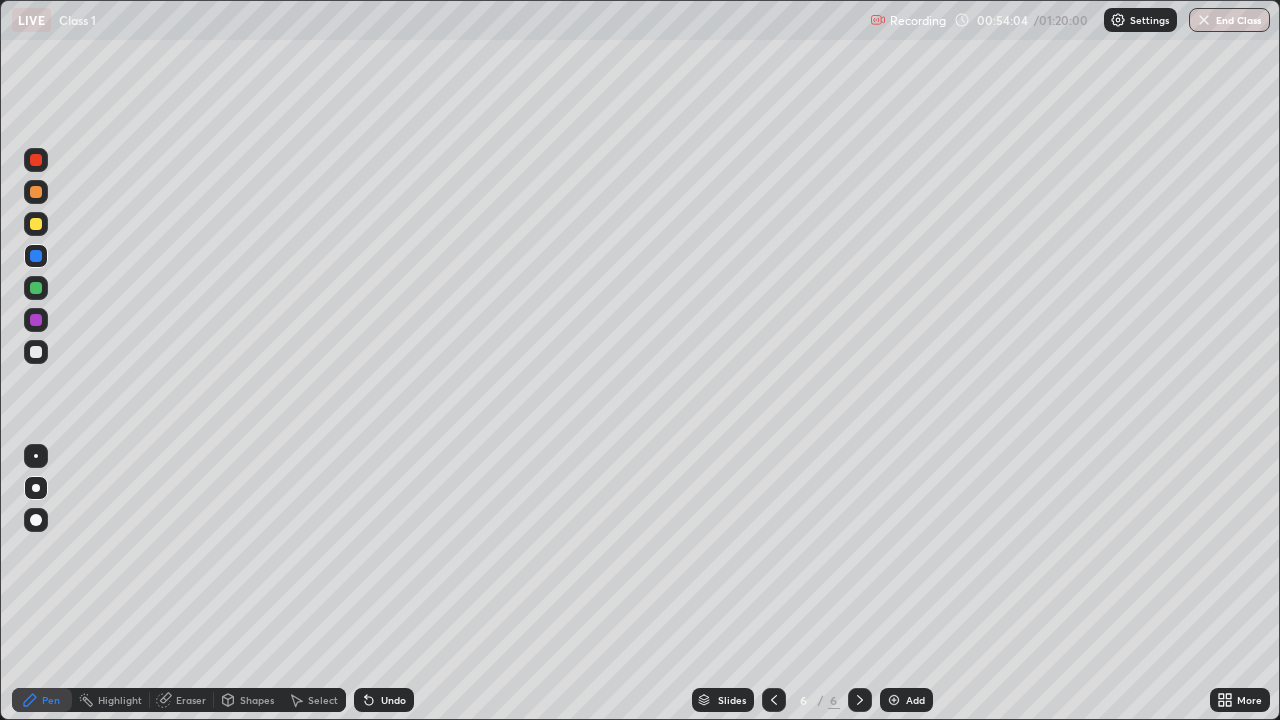 click at bounding box center [36, 320] 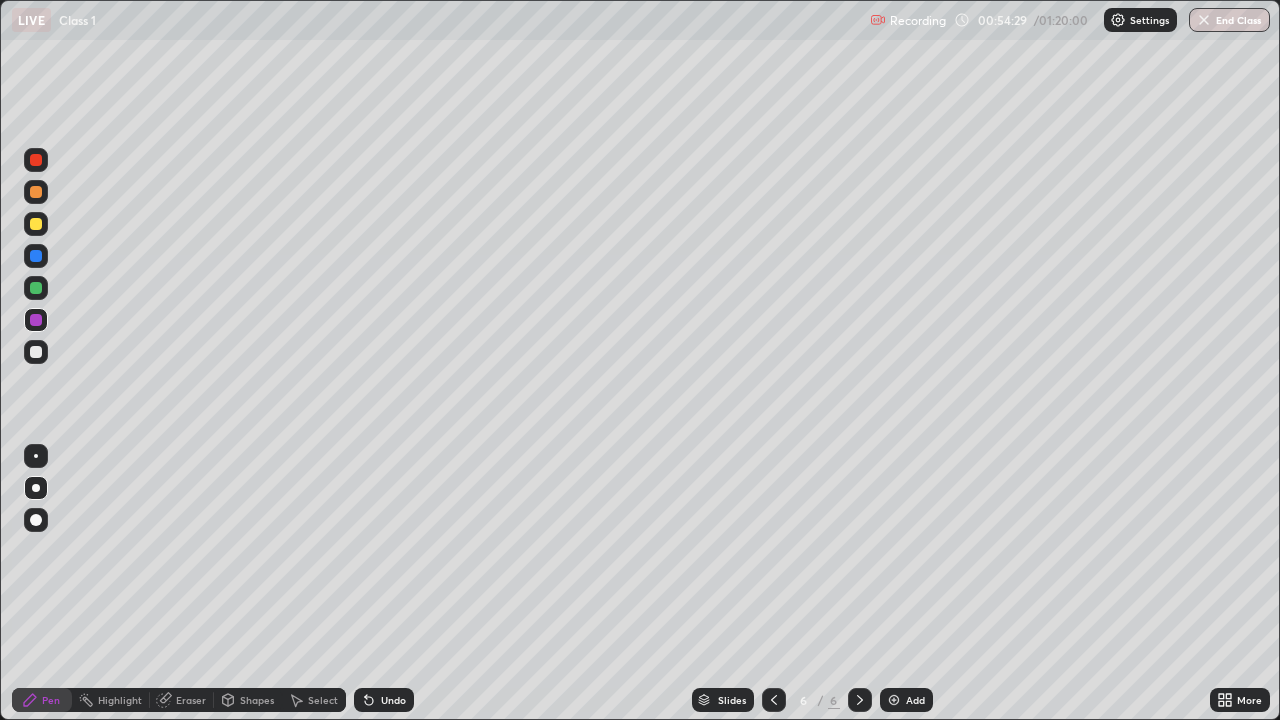 click at bounding box center [36, 288] 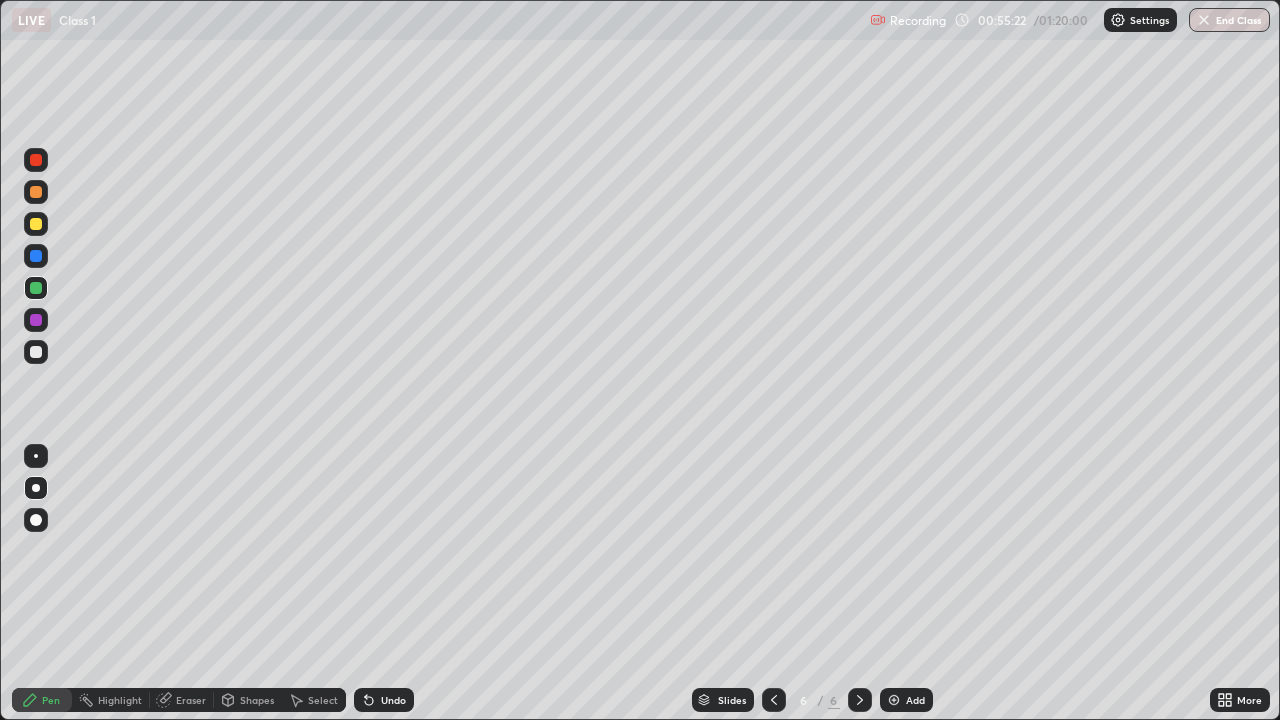 click at bounding box center (36, 224) 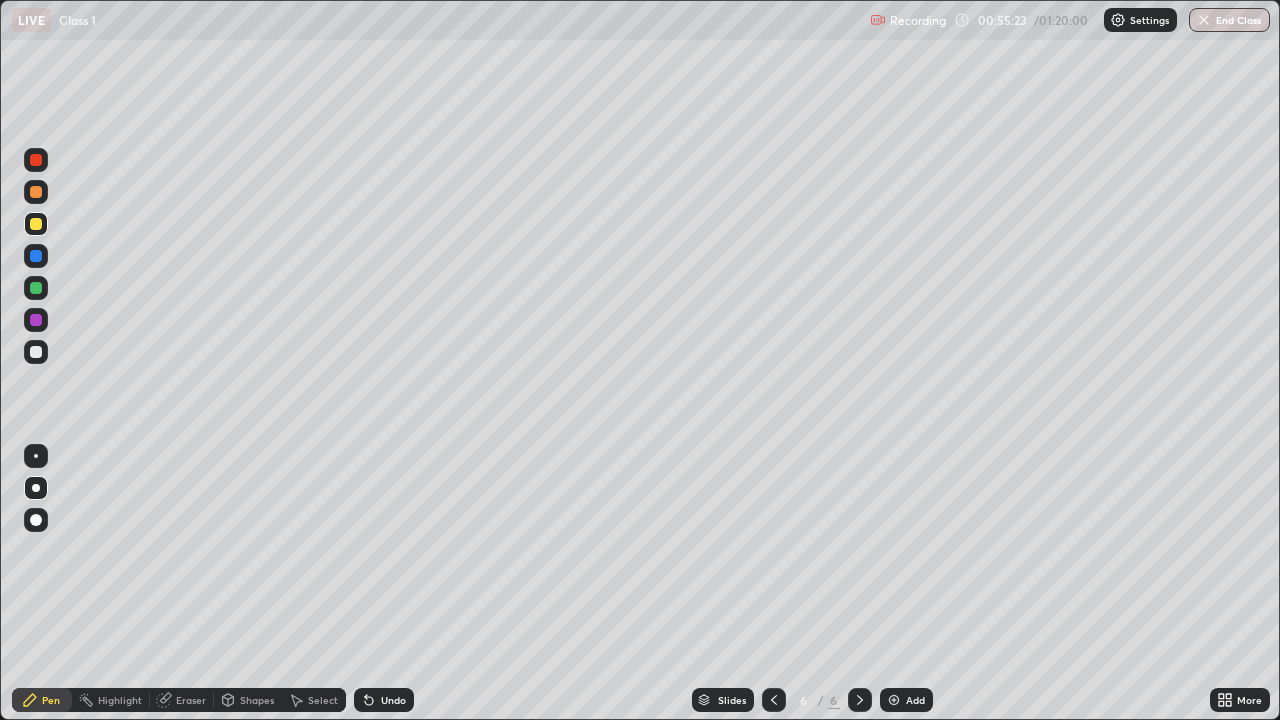 click at bounding box center (36, 352) 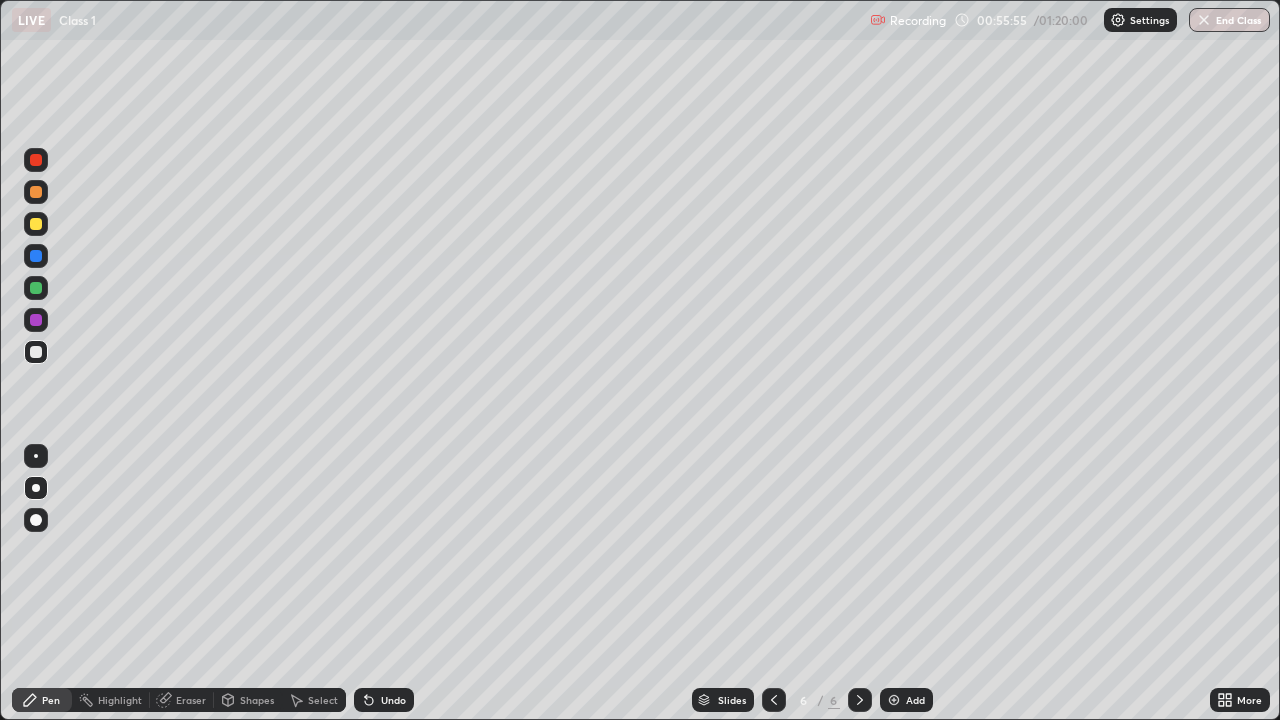 click 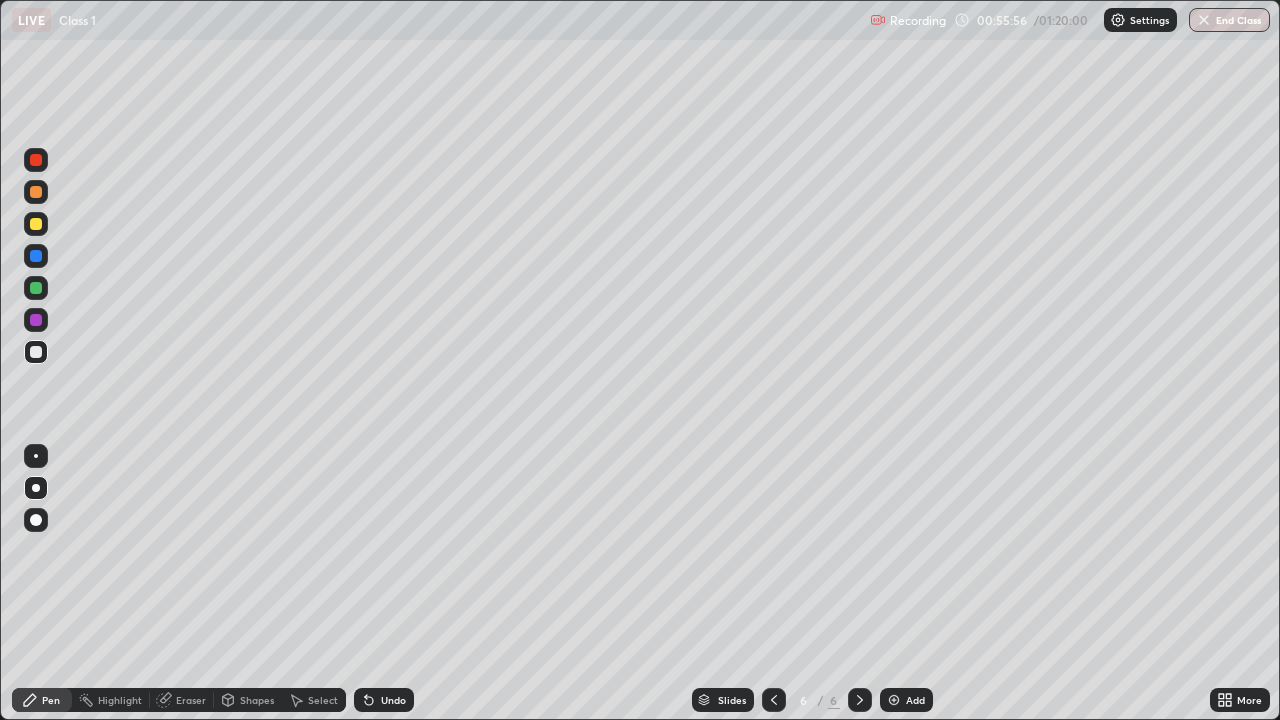 click 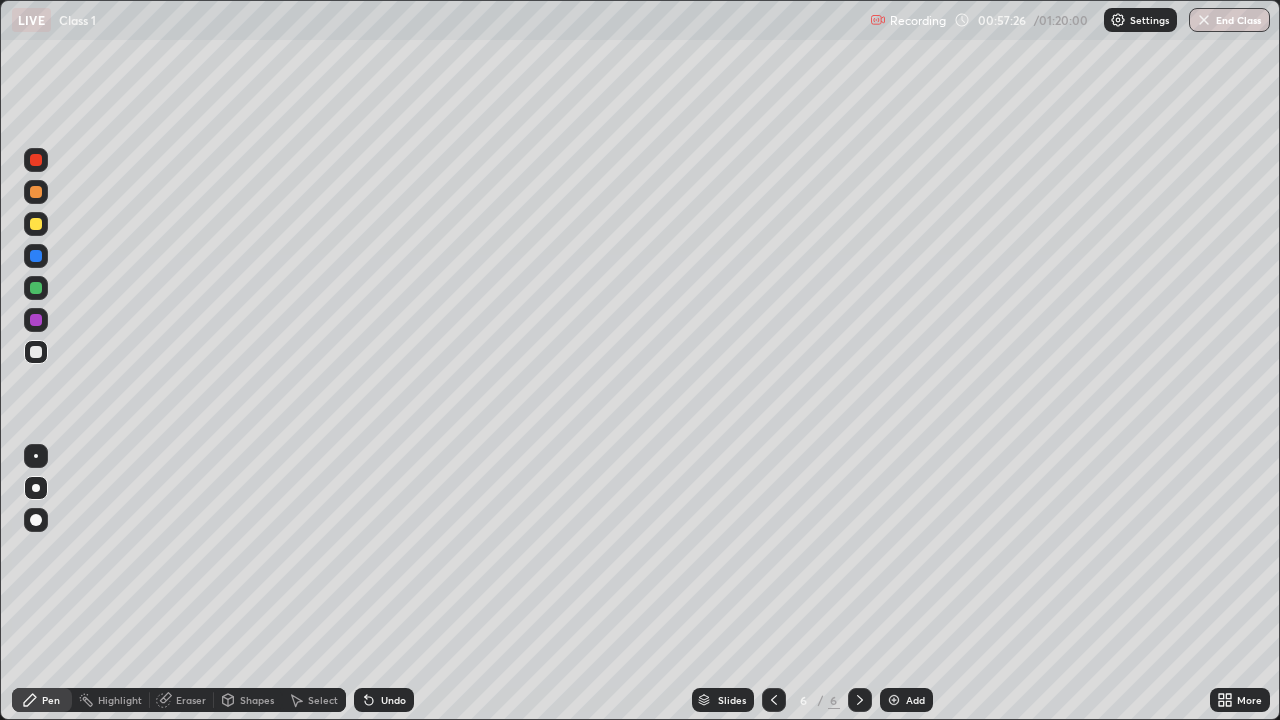 click at bounding box center (36, 224) 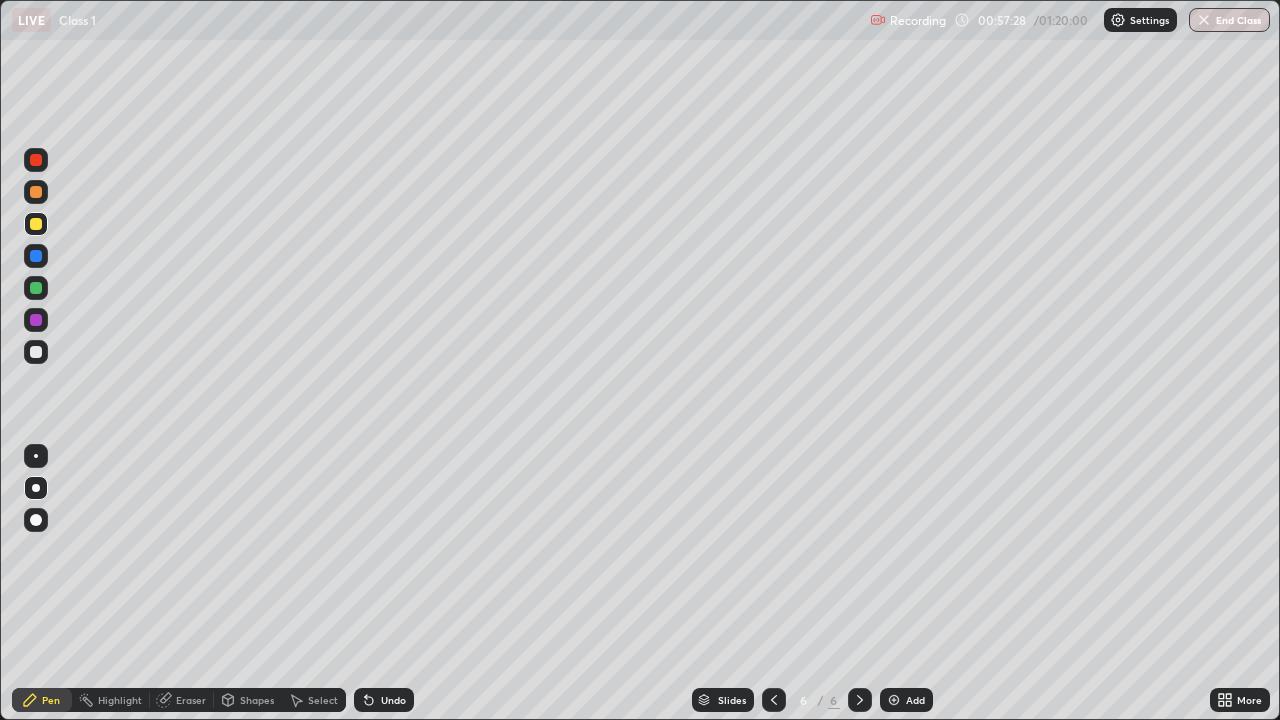 click at bounding box center [36, 352] 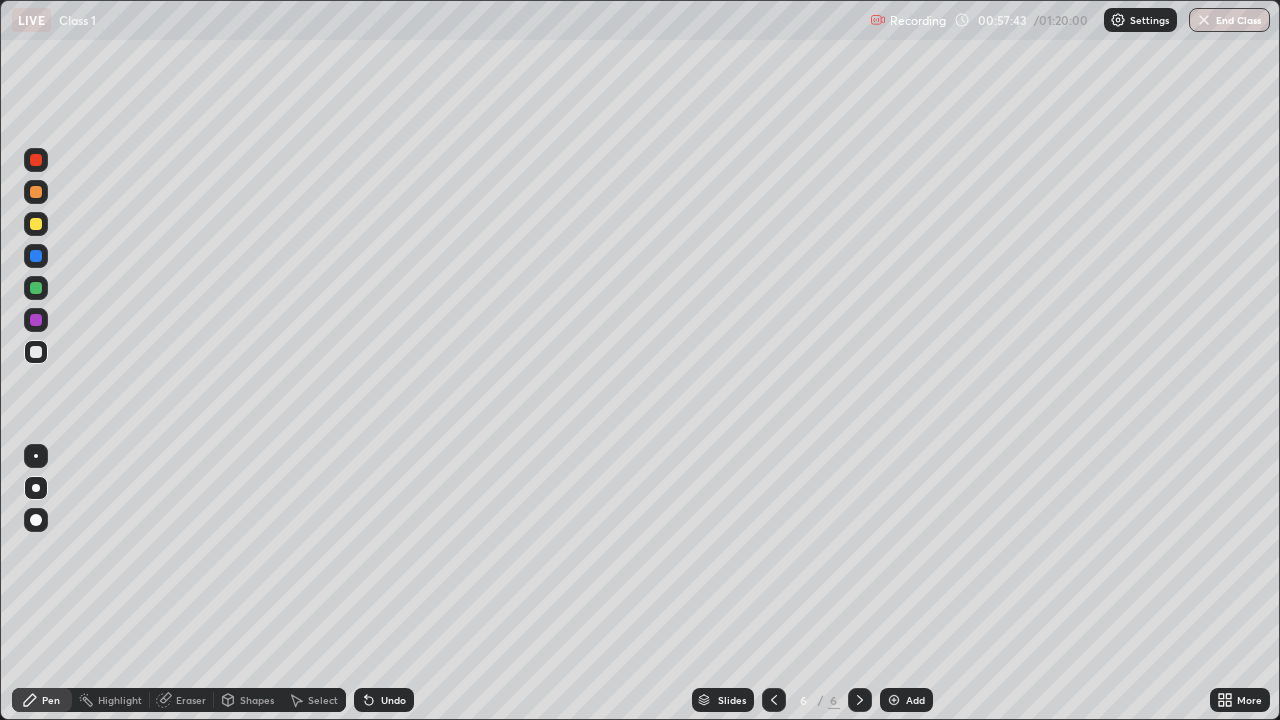 click at bounding box center (36, 320) 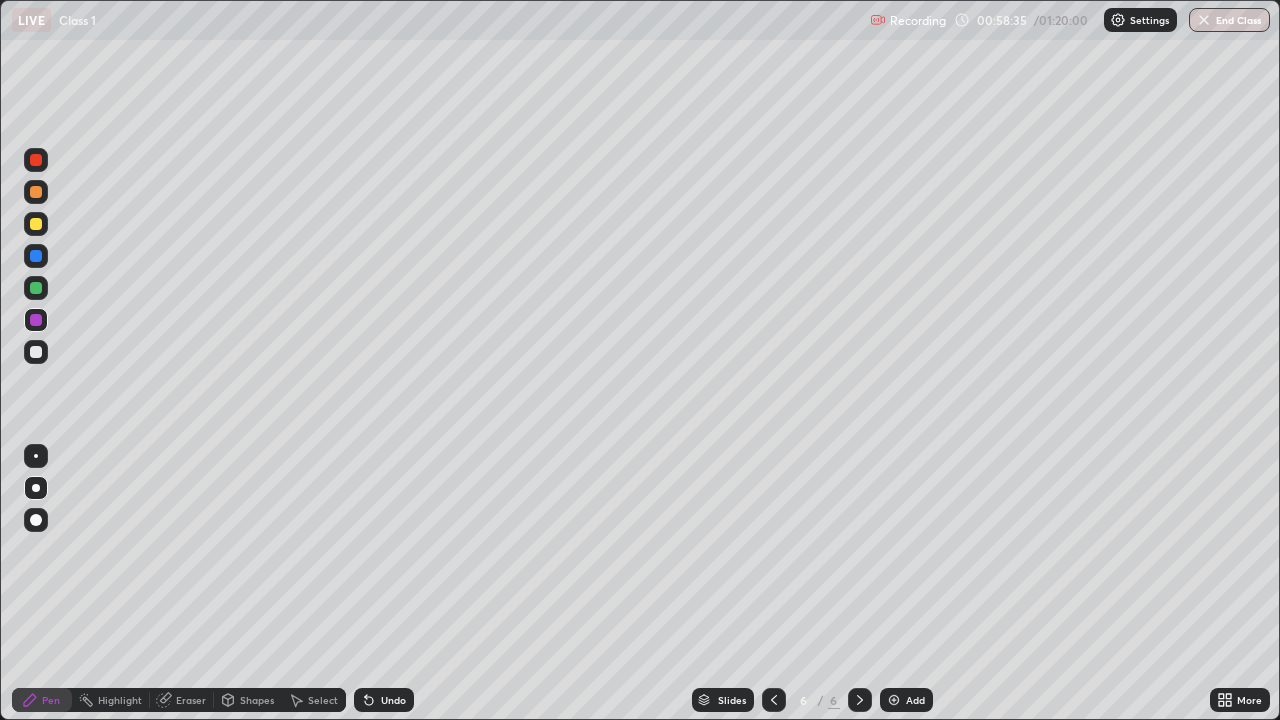 click at bounding box center (894, 700) 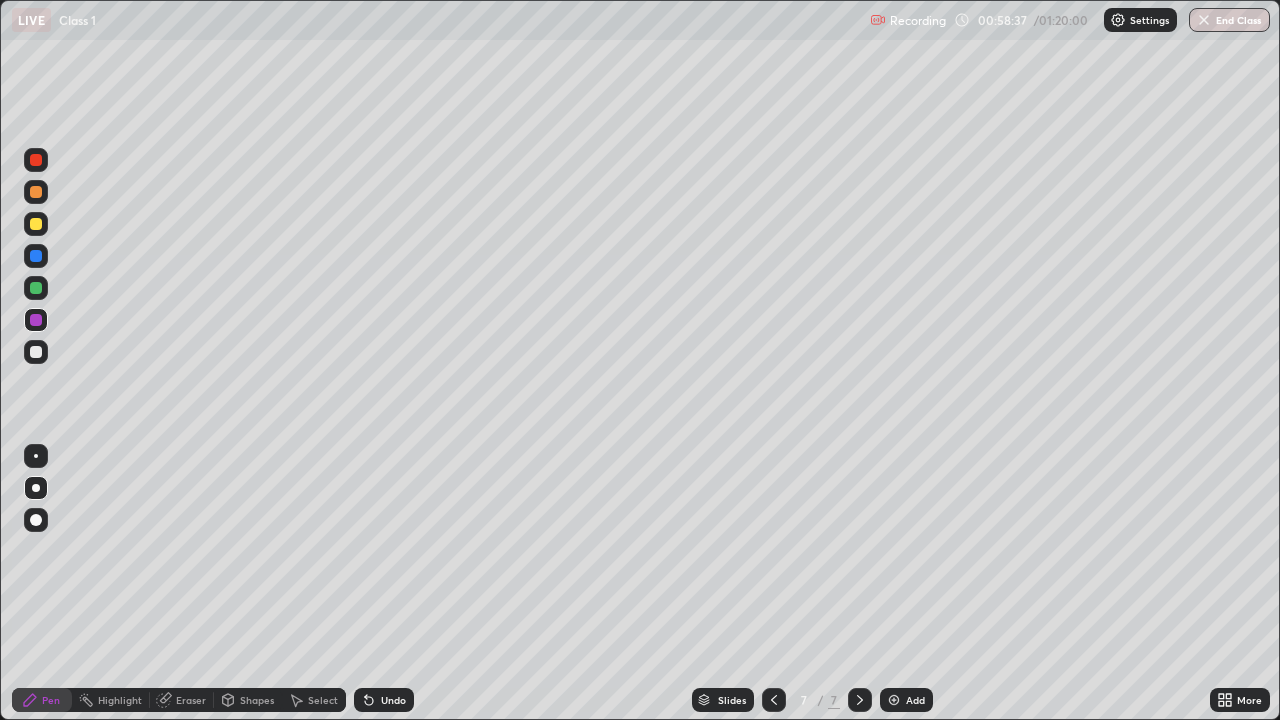click at bounding box center (36, 224) 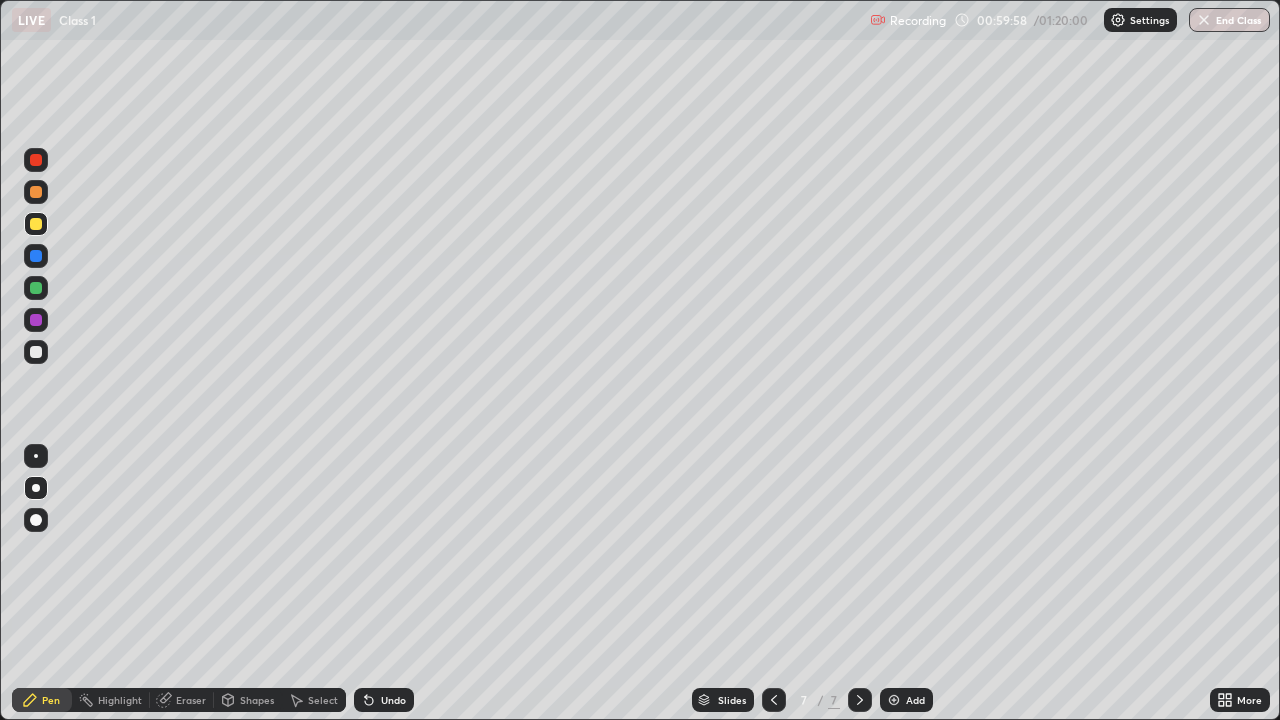 click at bounding box center [36, 352] 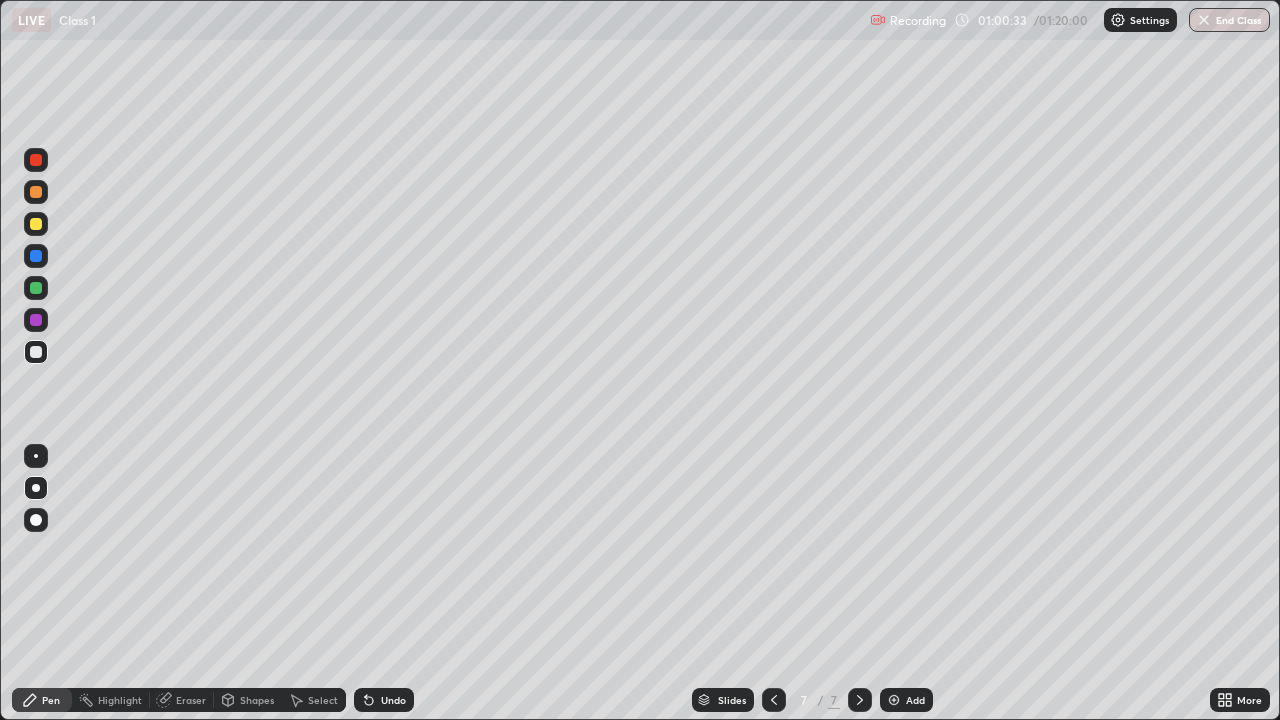 click at bounding box center [36, 320] 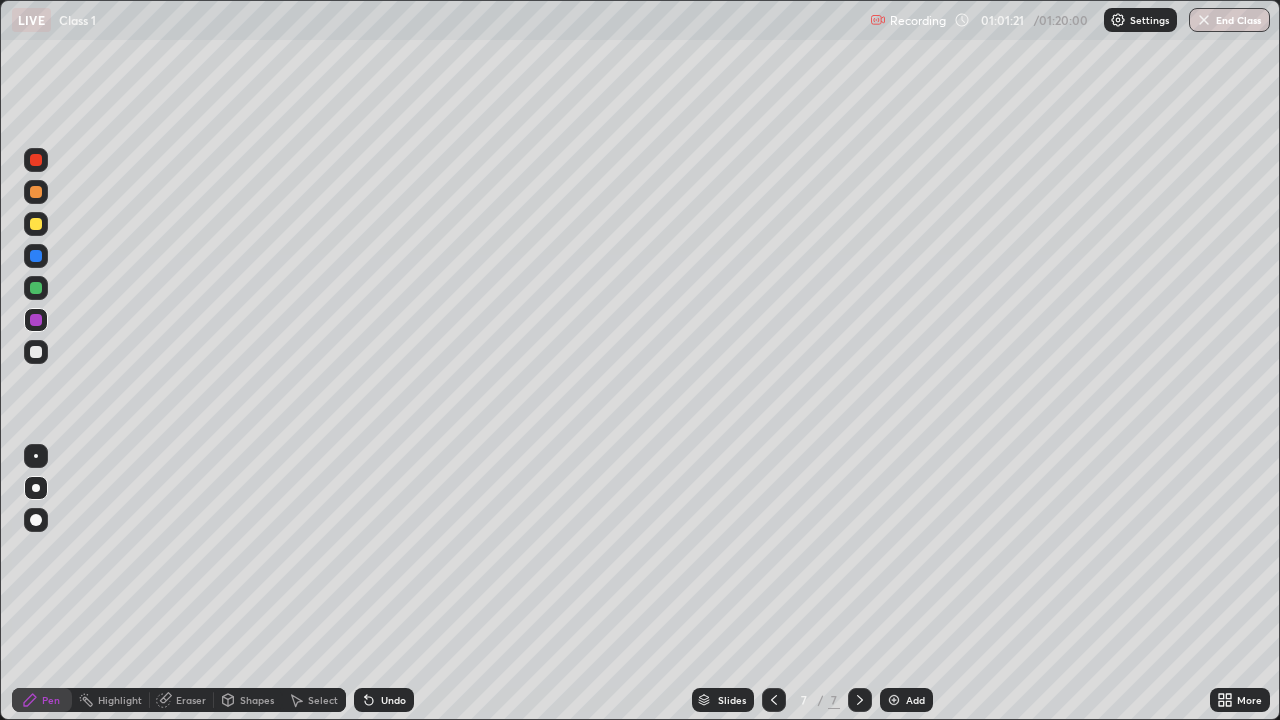 click at bounding box center [36, 288] 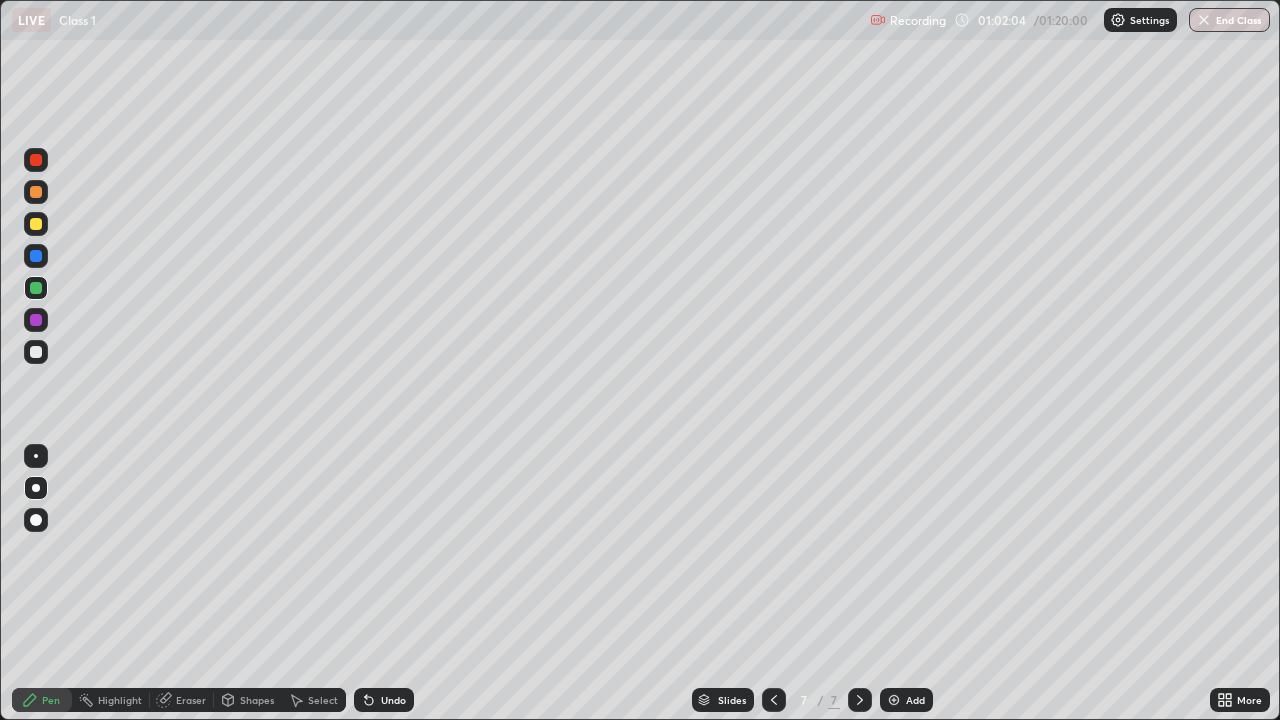 click 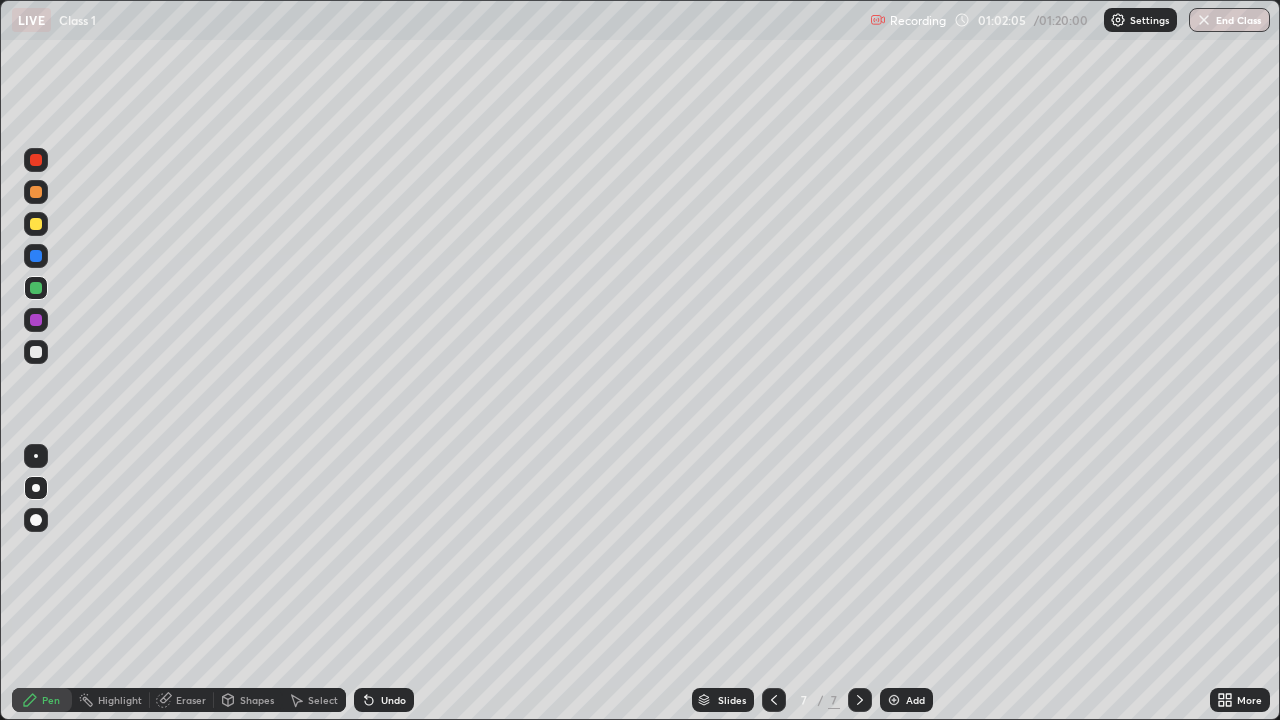 click 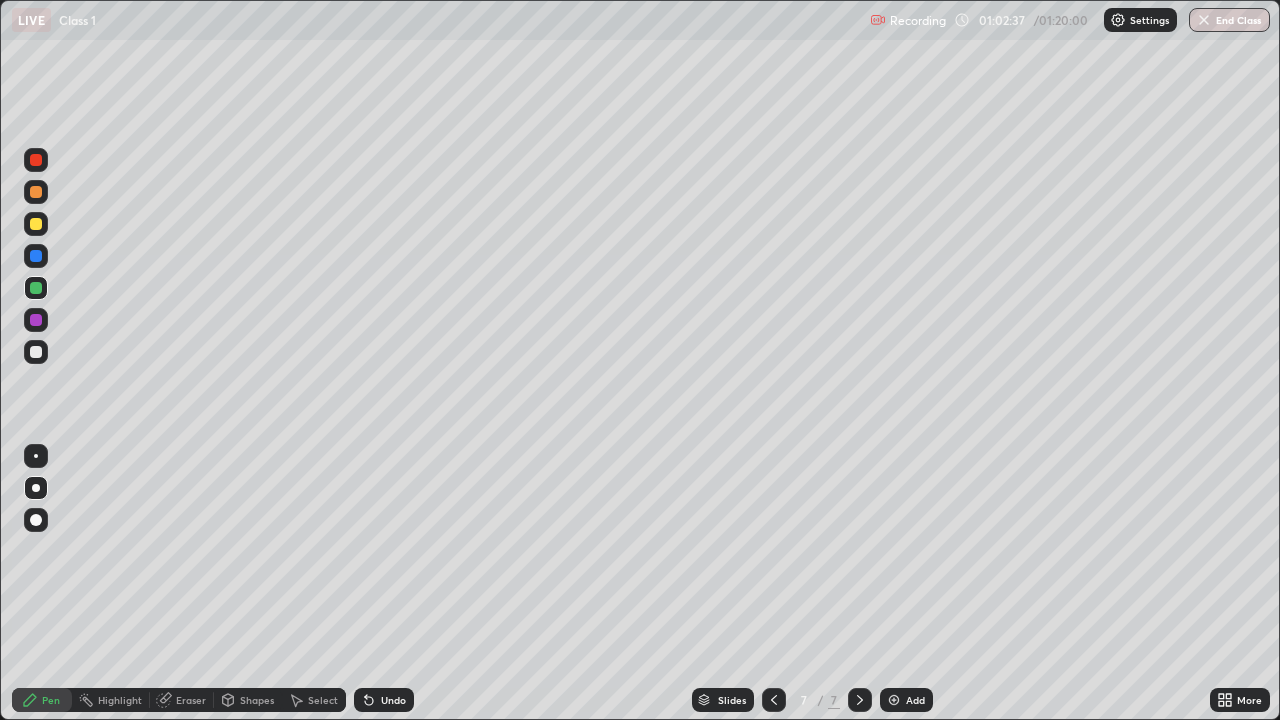 click at bounding box center [36, 352] 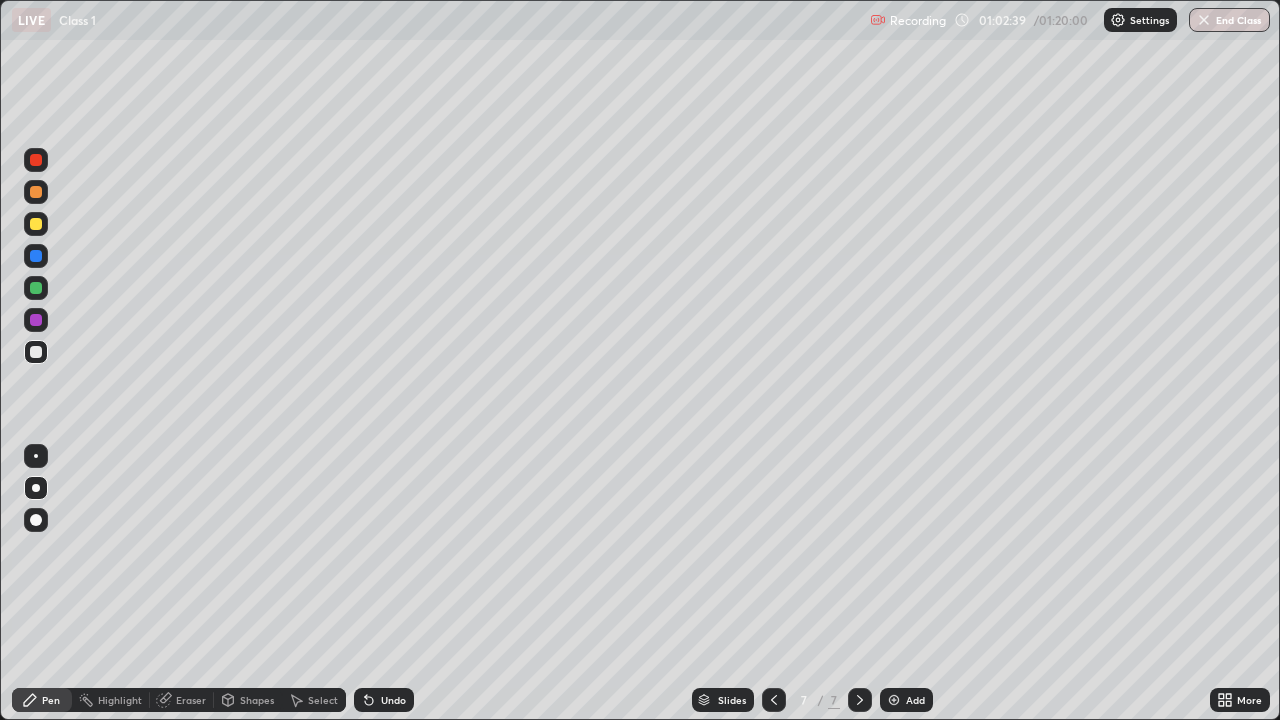 click at bounding box center [36, 224] 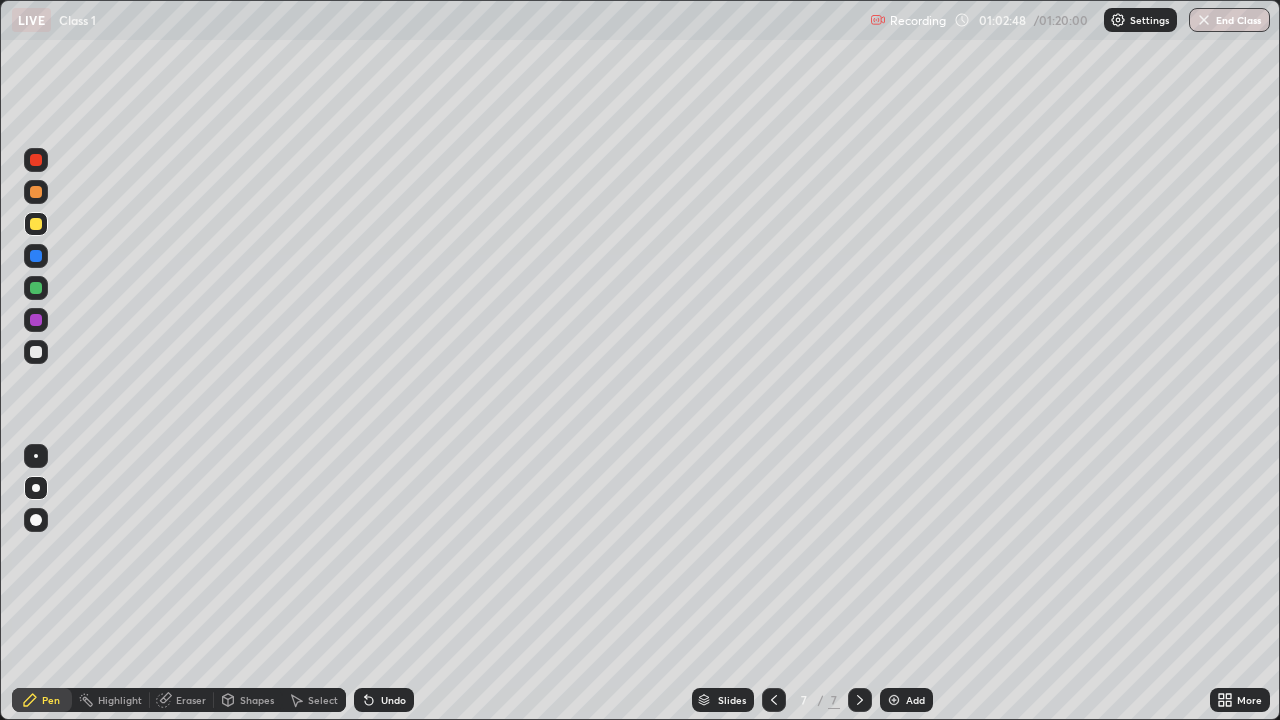 click at bounding box center [36, 288] 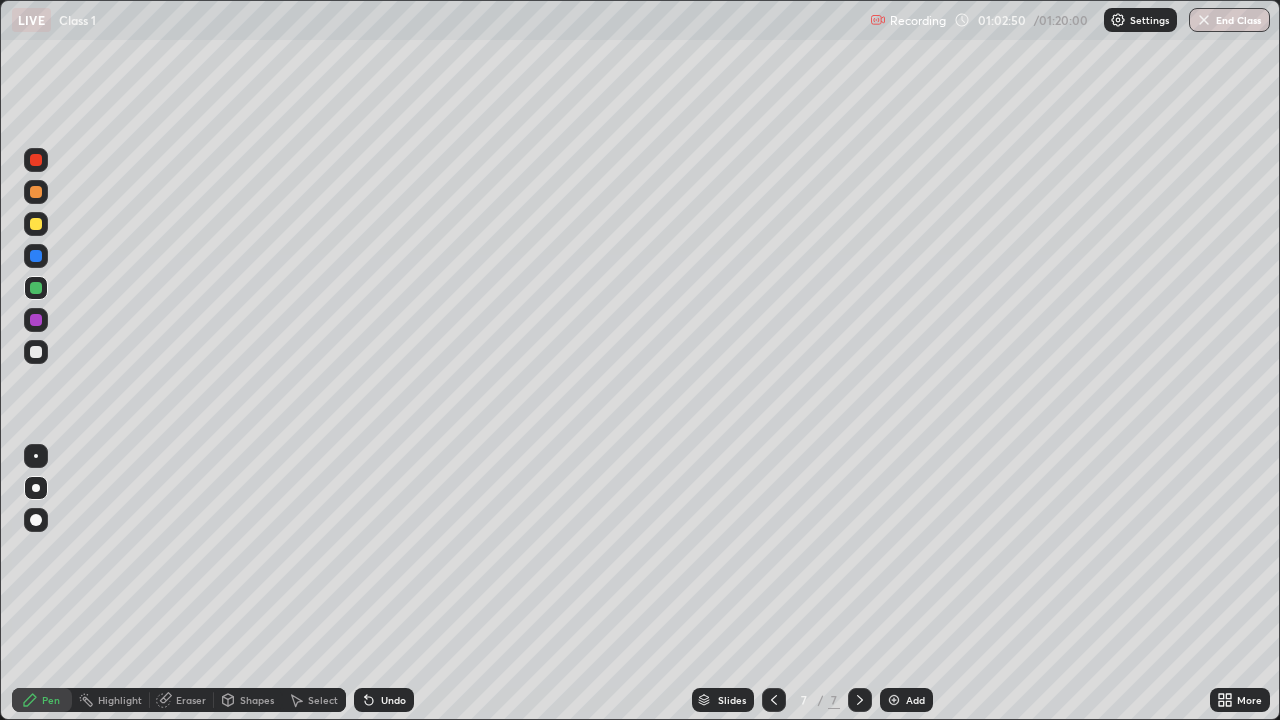 click at bounding box center (36, 352) 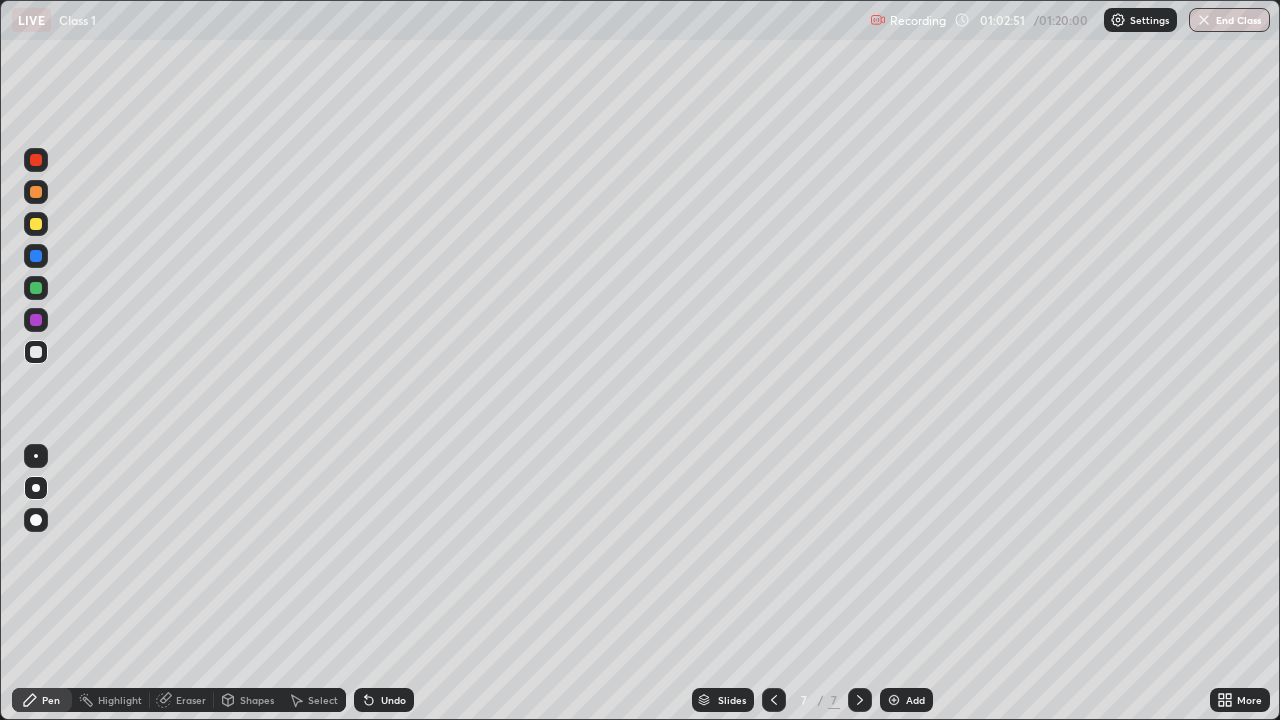 click at bounding box center (36, 224) 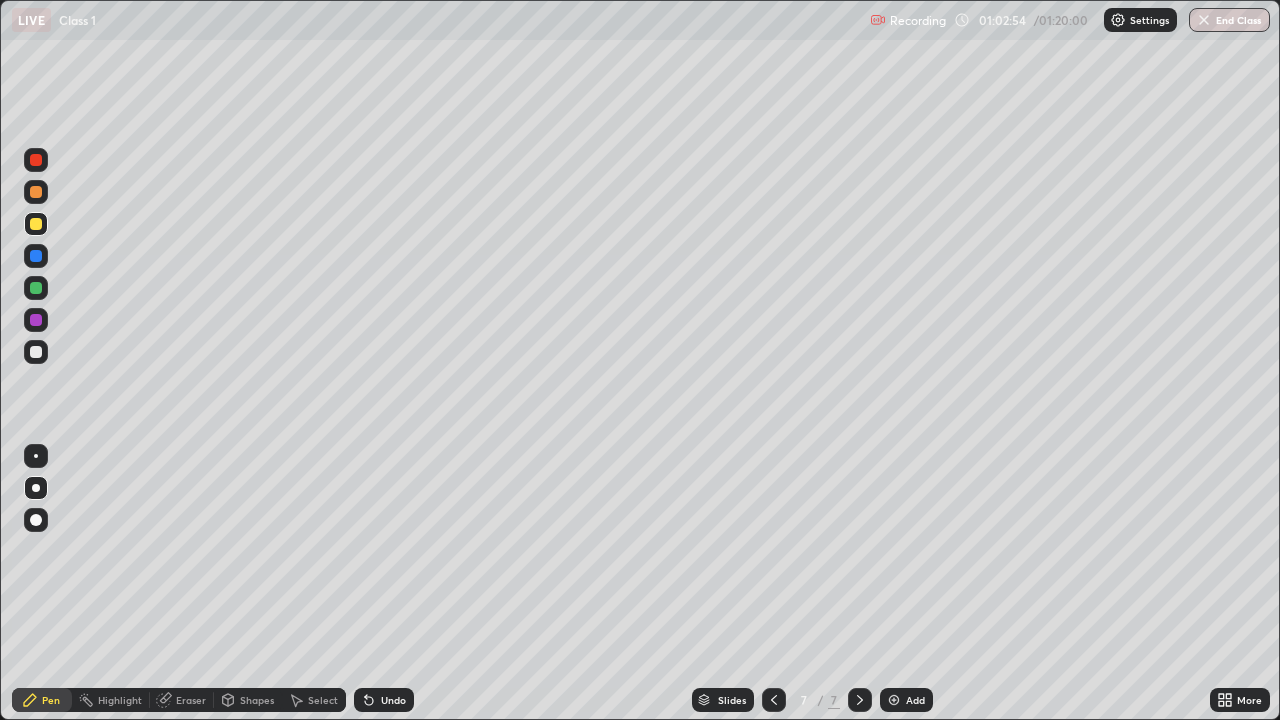 click at bounding box center [36, 256] 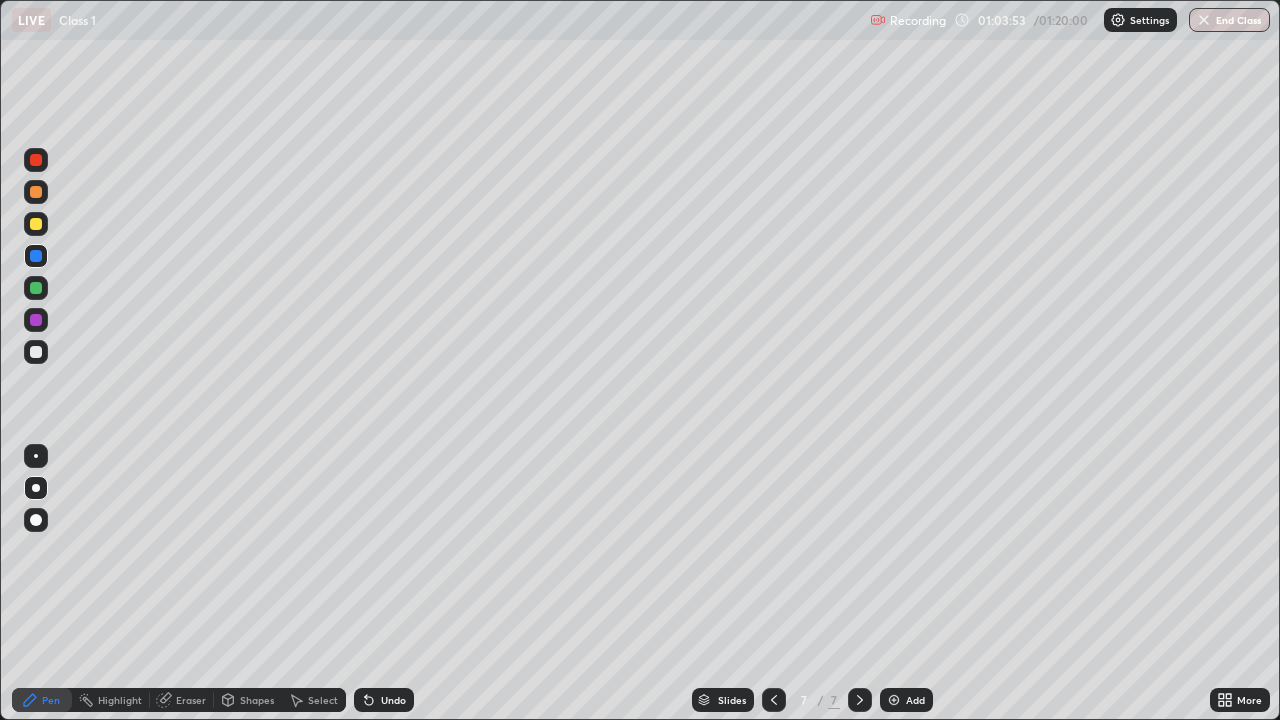 click 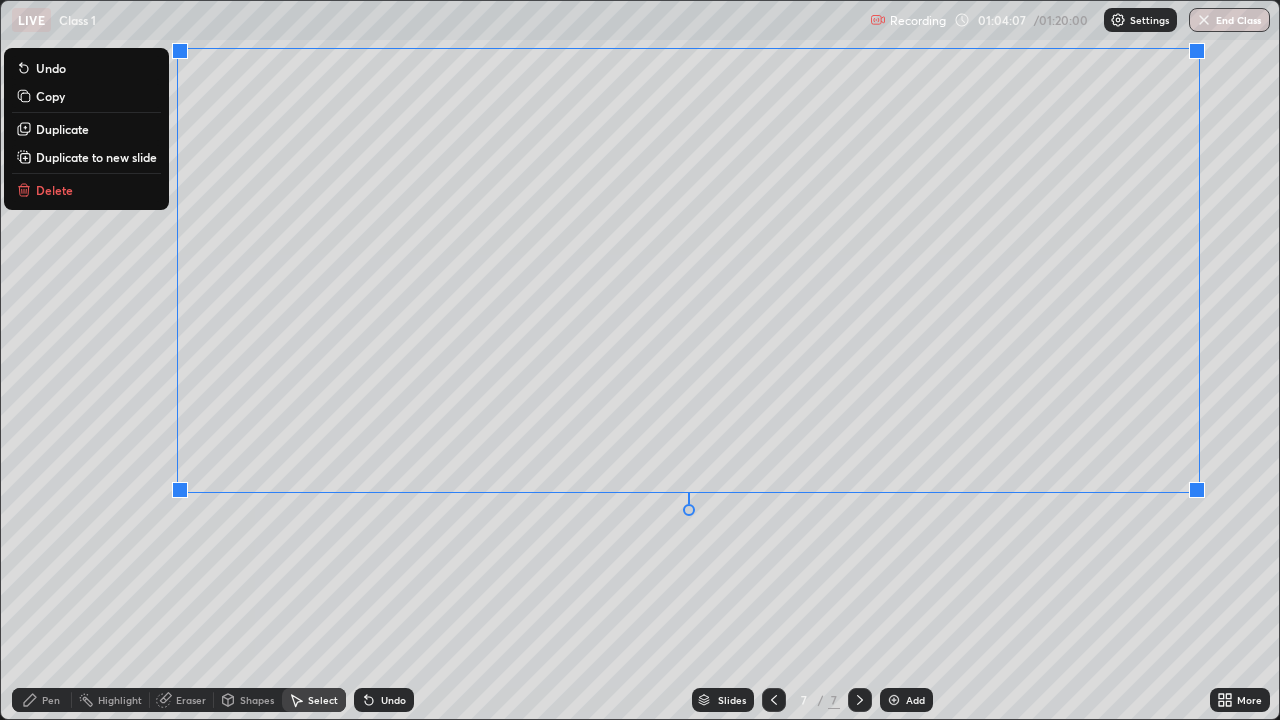 click on "0 ° Undo Copy Duplicate Duplicate to new slide Delete" at bounding box center [640, 360] 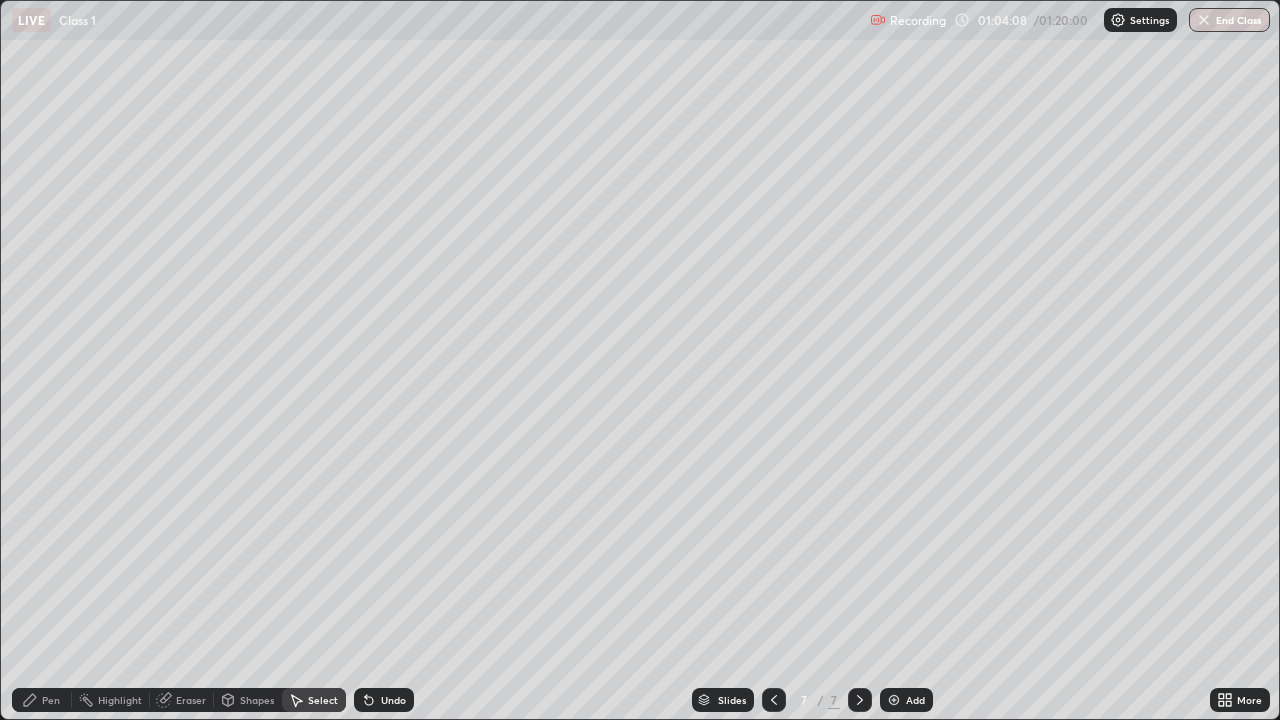 click on "Pen" at bounding box center (51, 700) 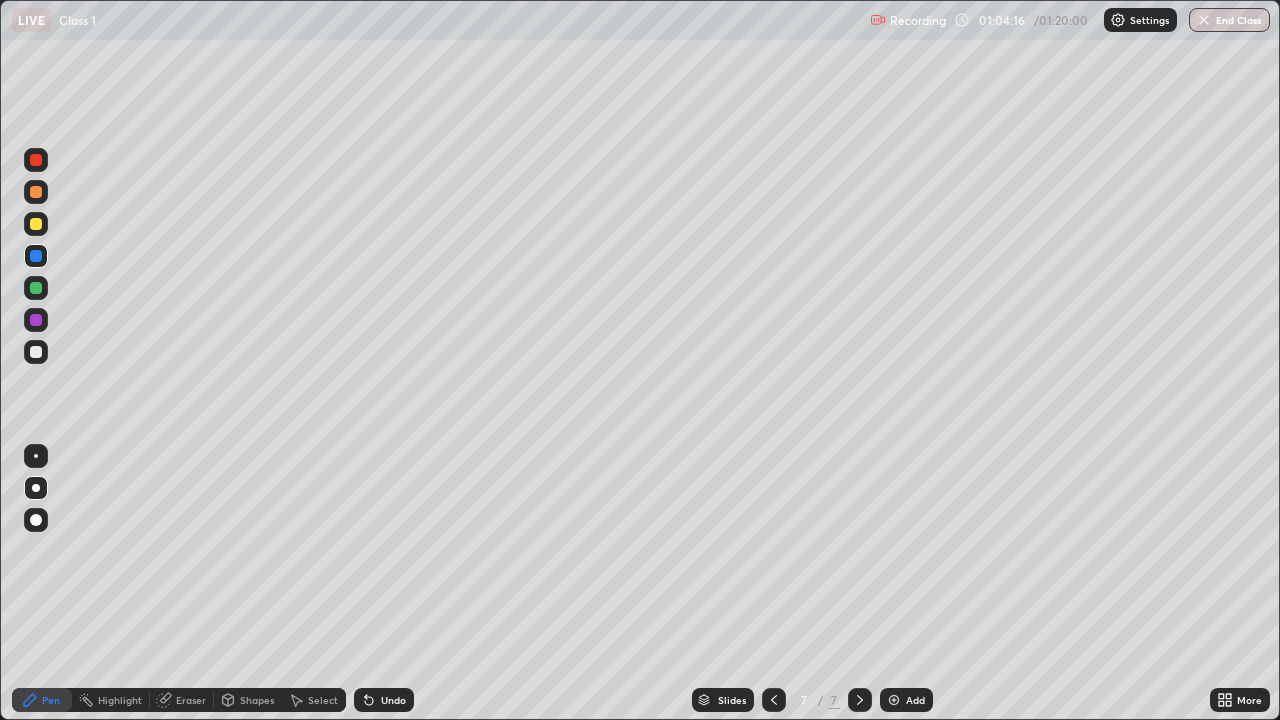 click at bounding box center [36, 320] 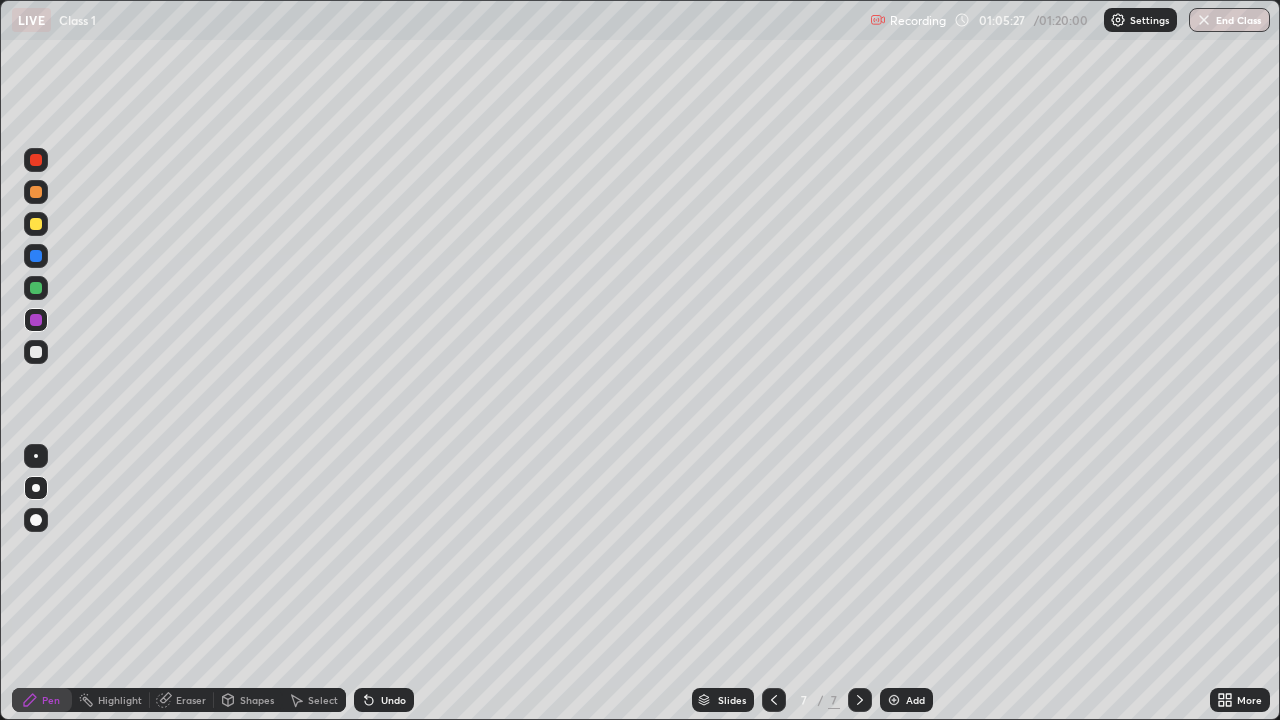 click at bounding box center [36, 352] 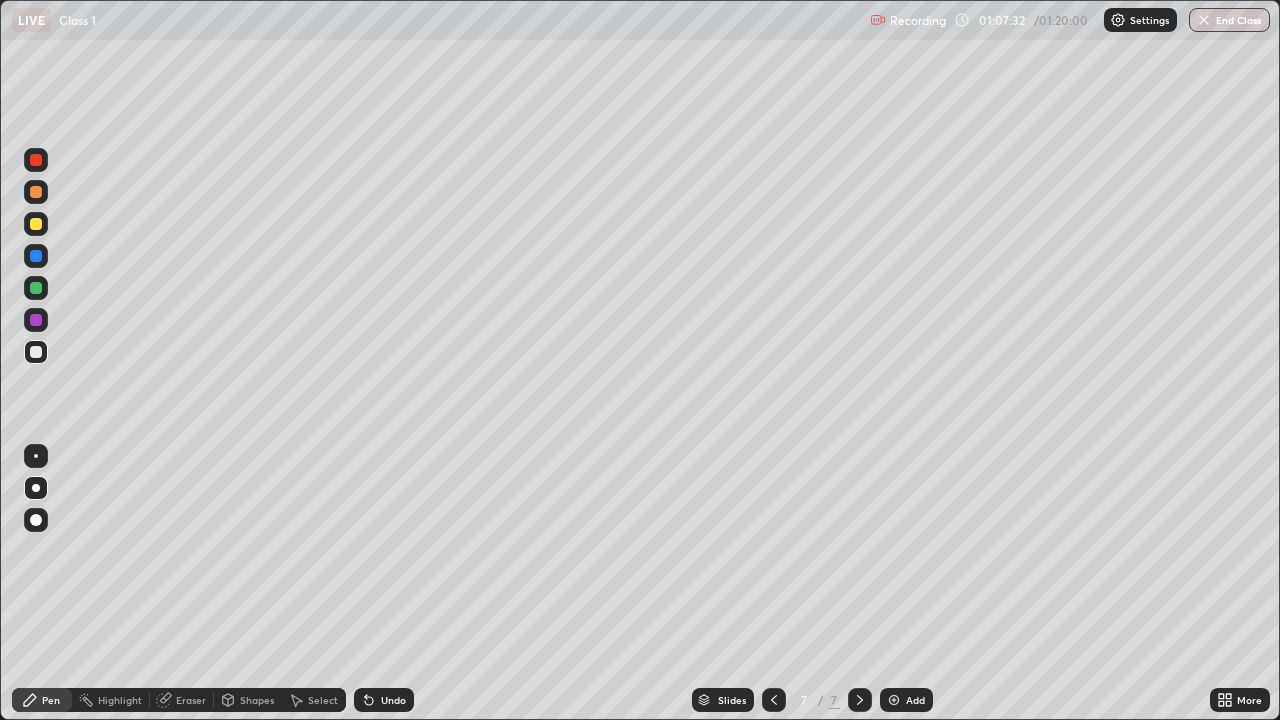 click on "Add" at bounding box center (906, 700) 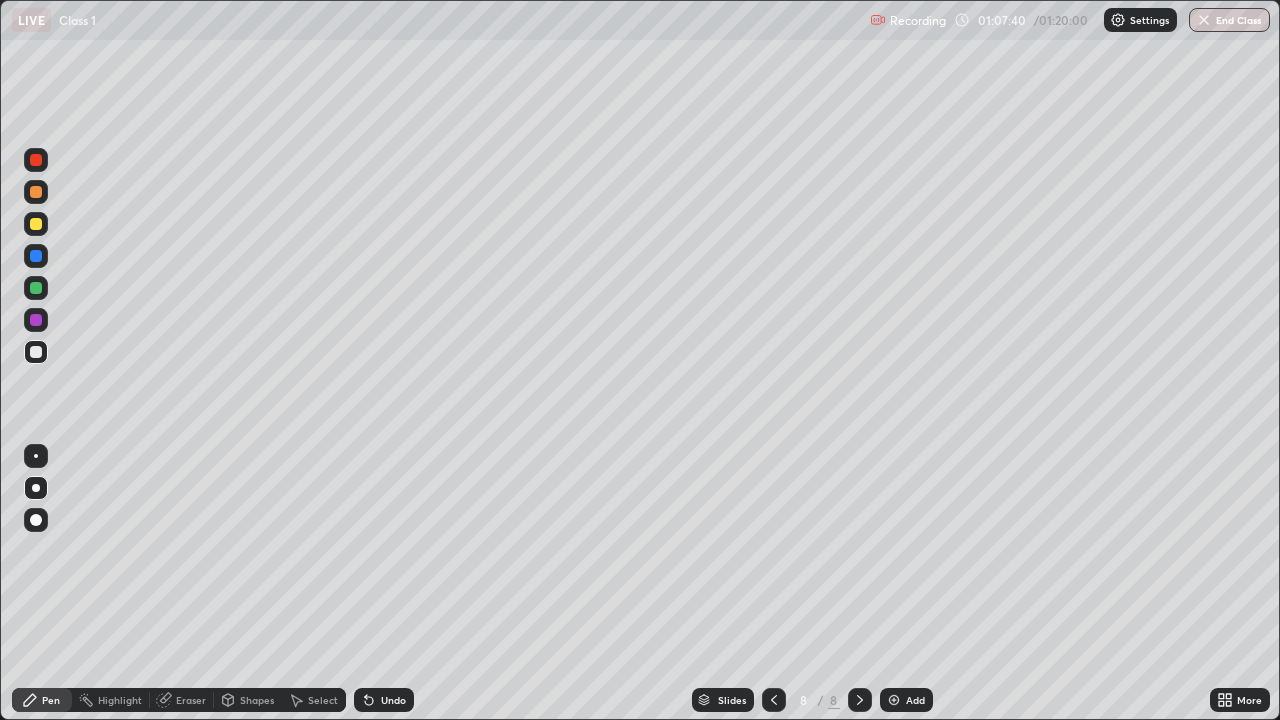 click 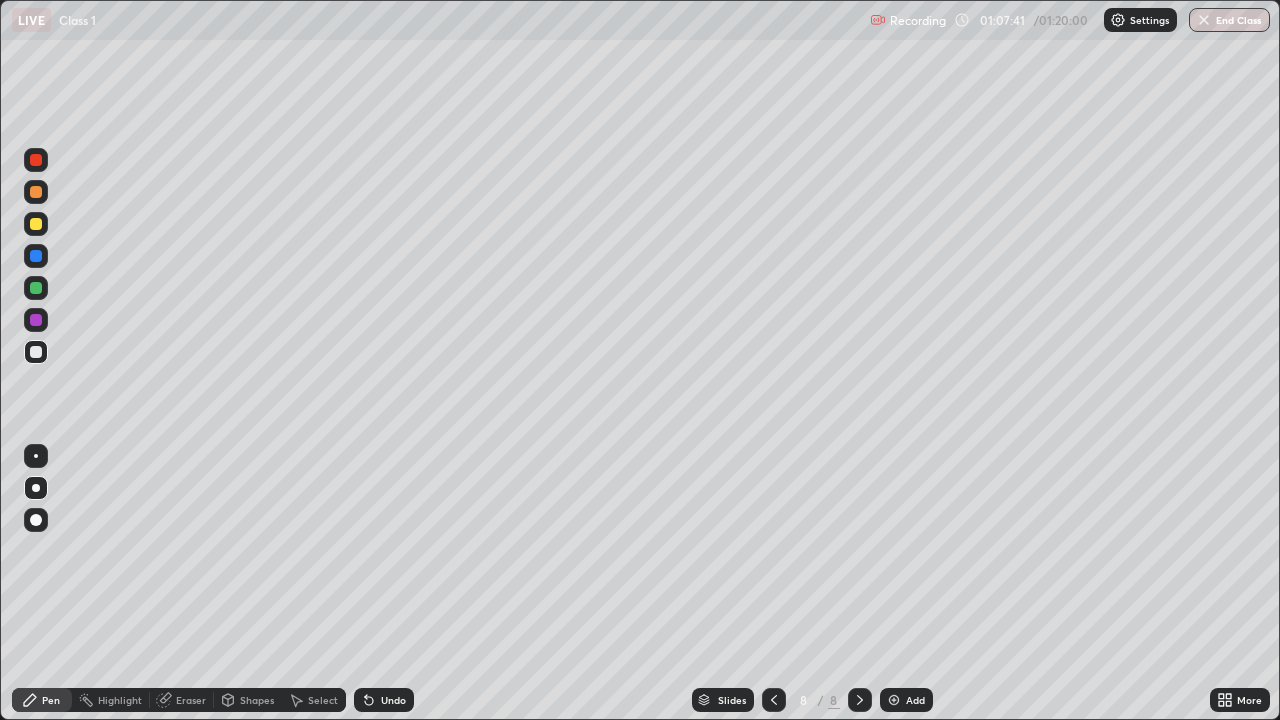 click 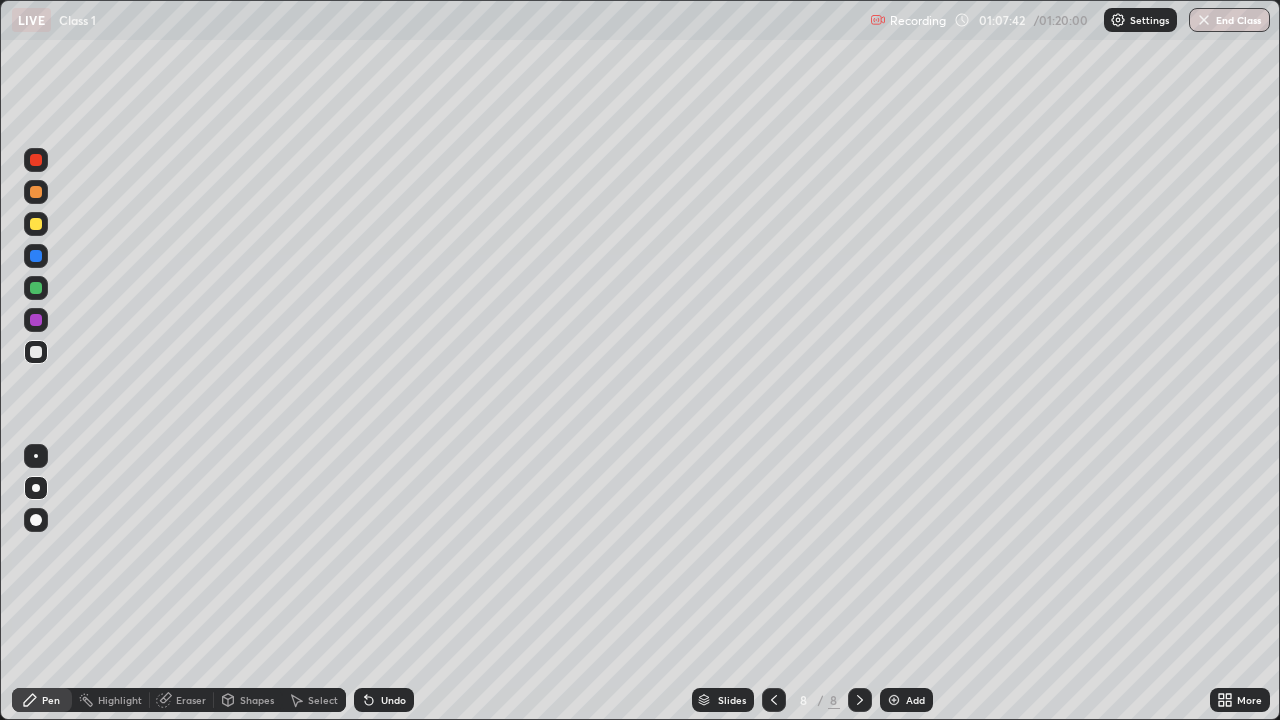 click 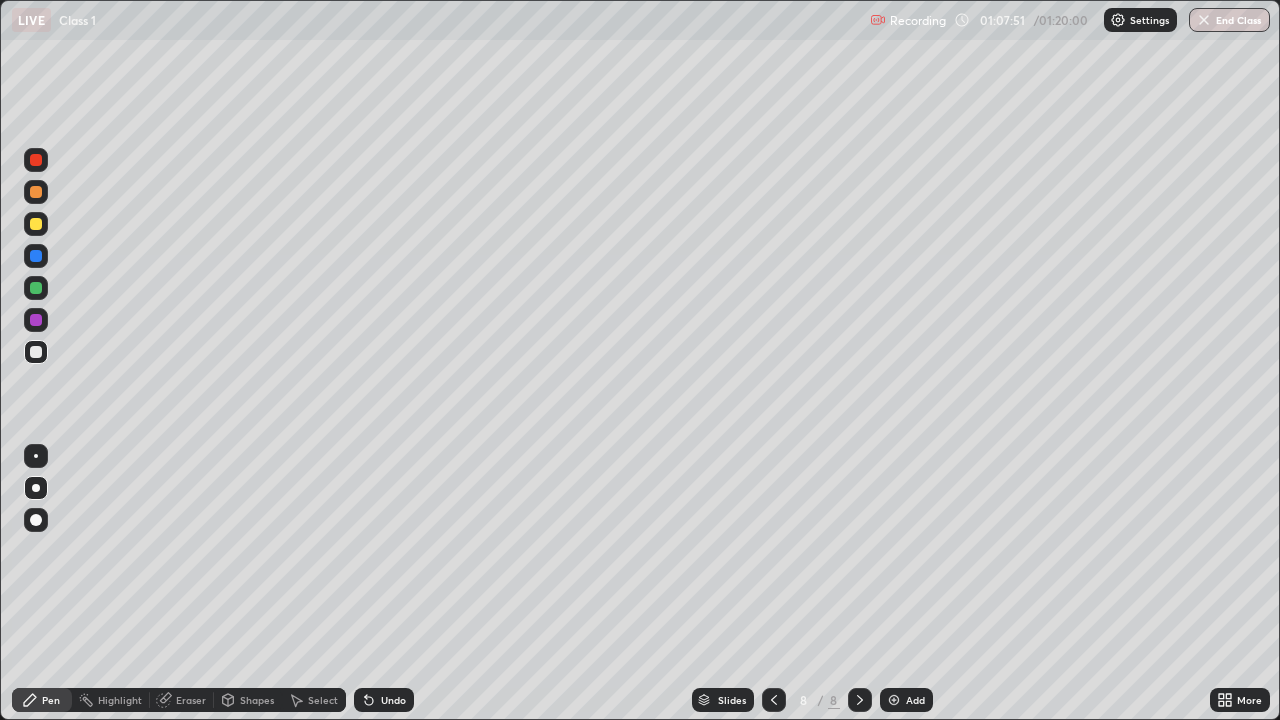 click at bounding box center [36, 192] 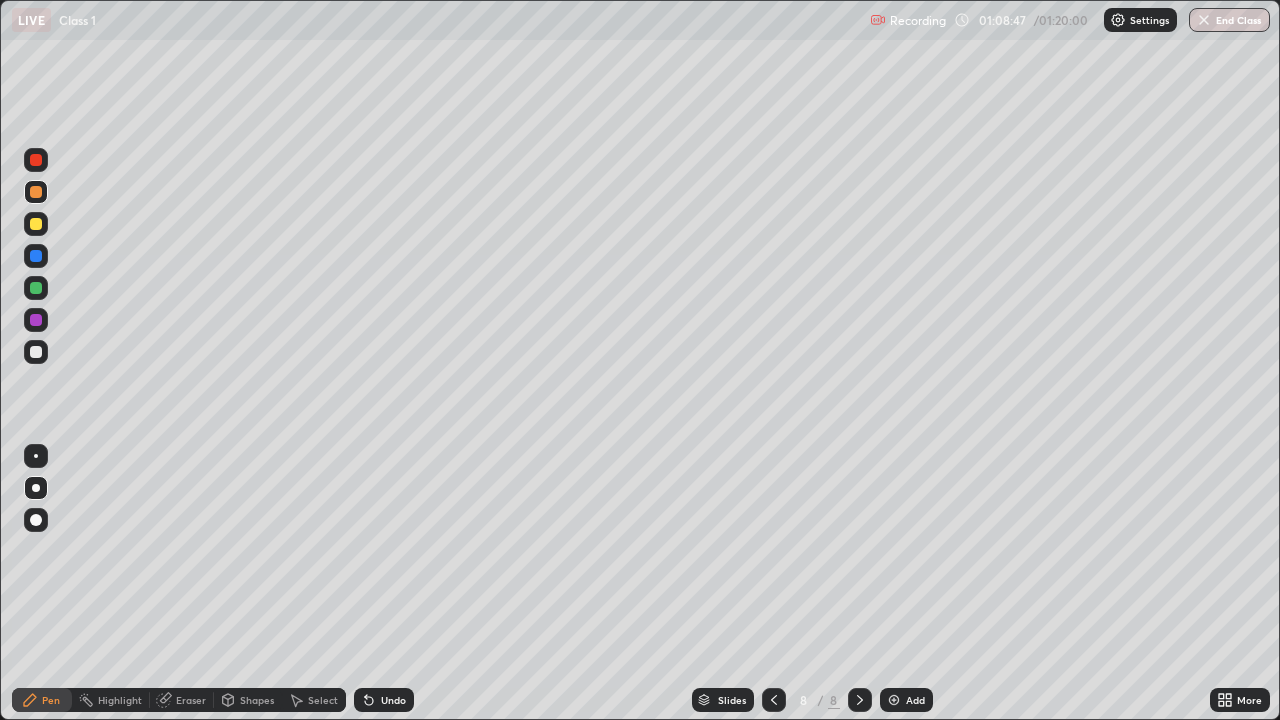 click at bounding box center (36, 288) 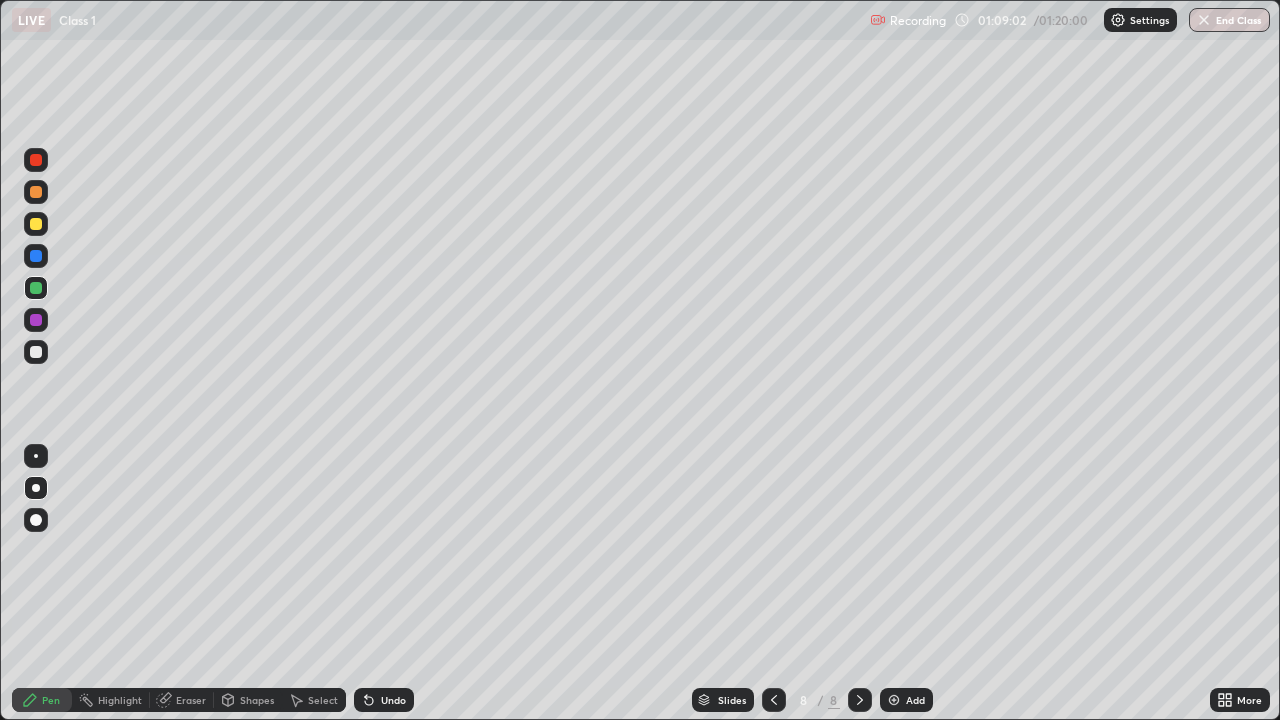 click at bounding box center [36, 224] 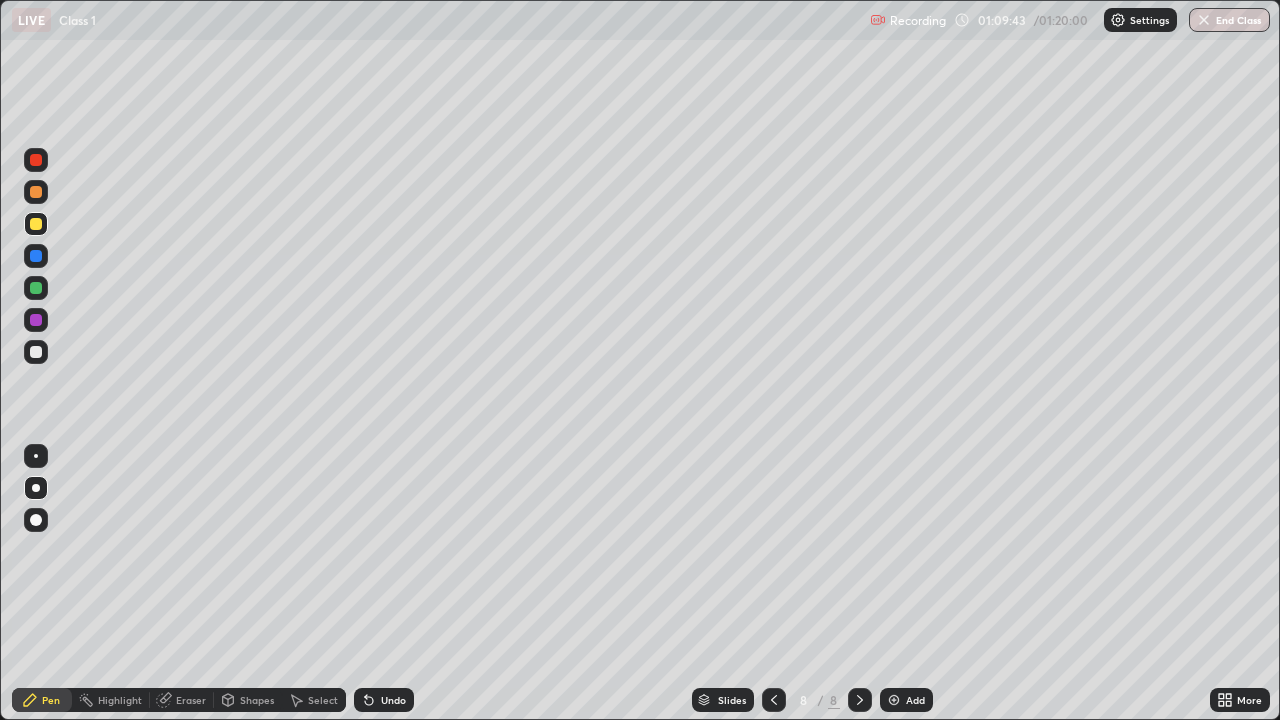 click 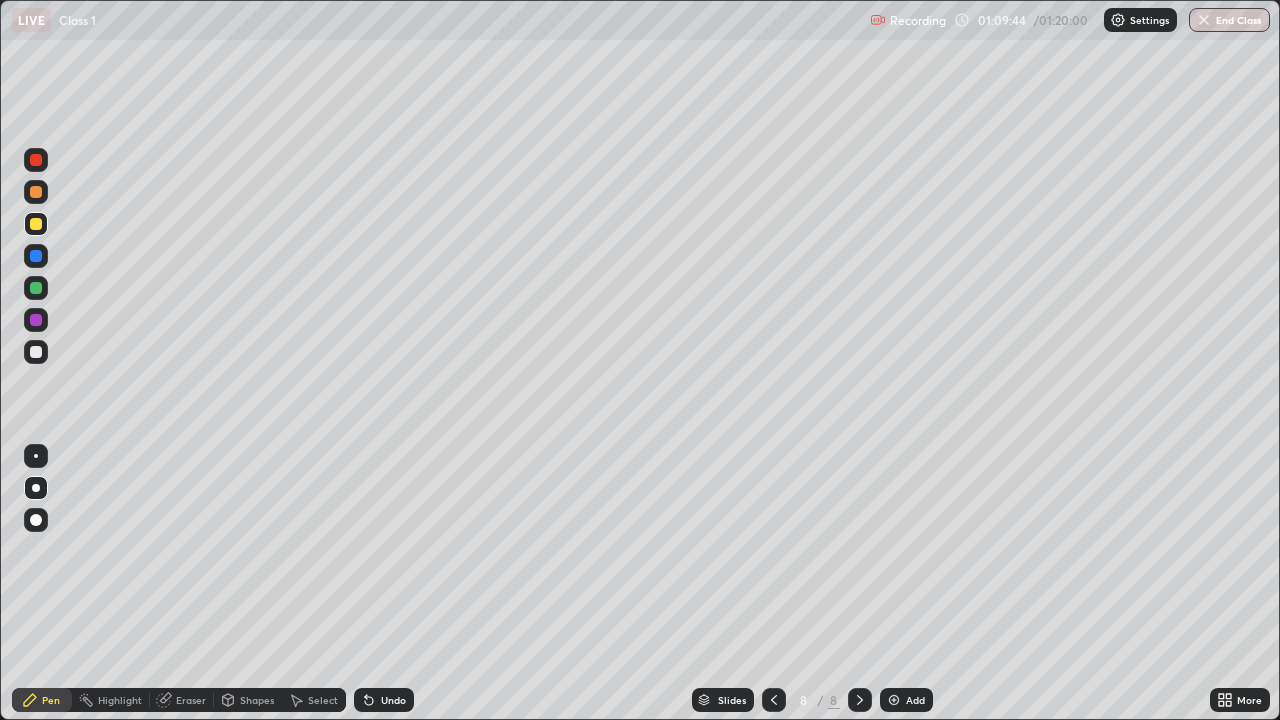 click on "Undo" at bounding box center [384, 700] 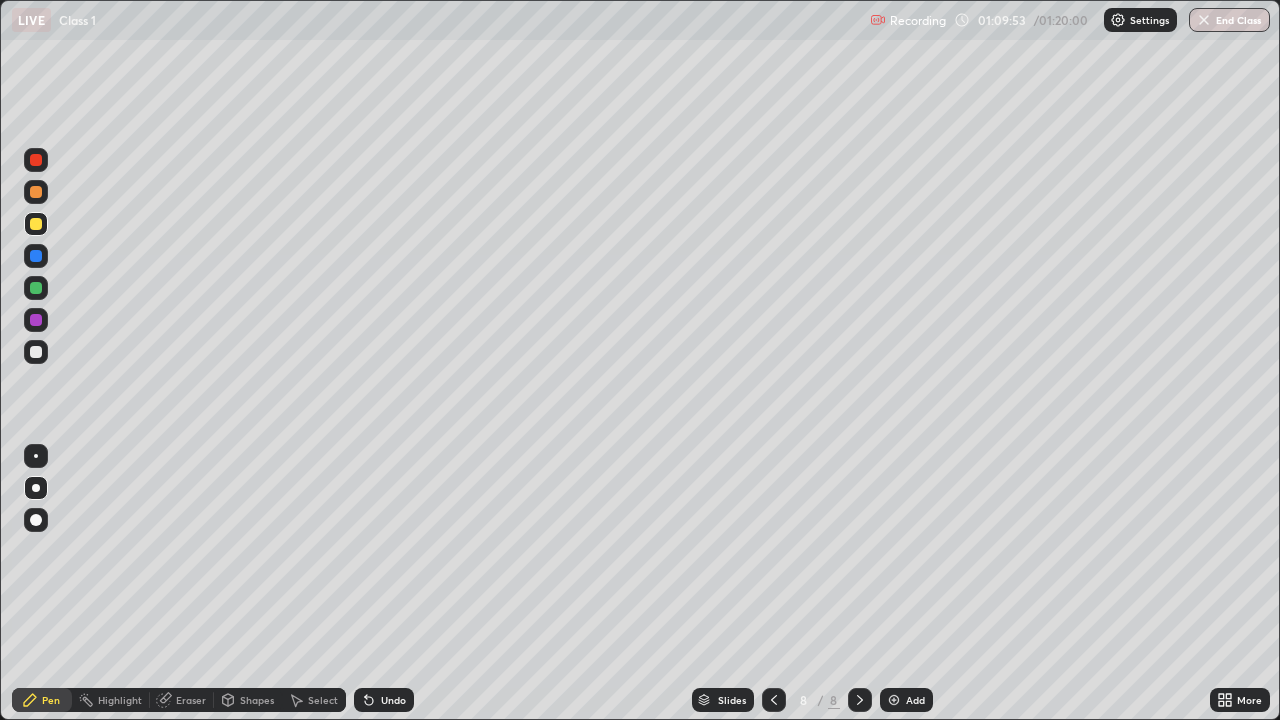 click at bounding box center [36, 352] 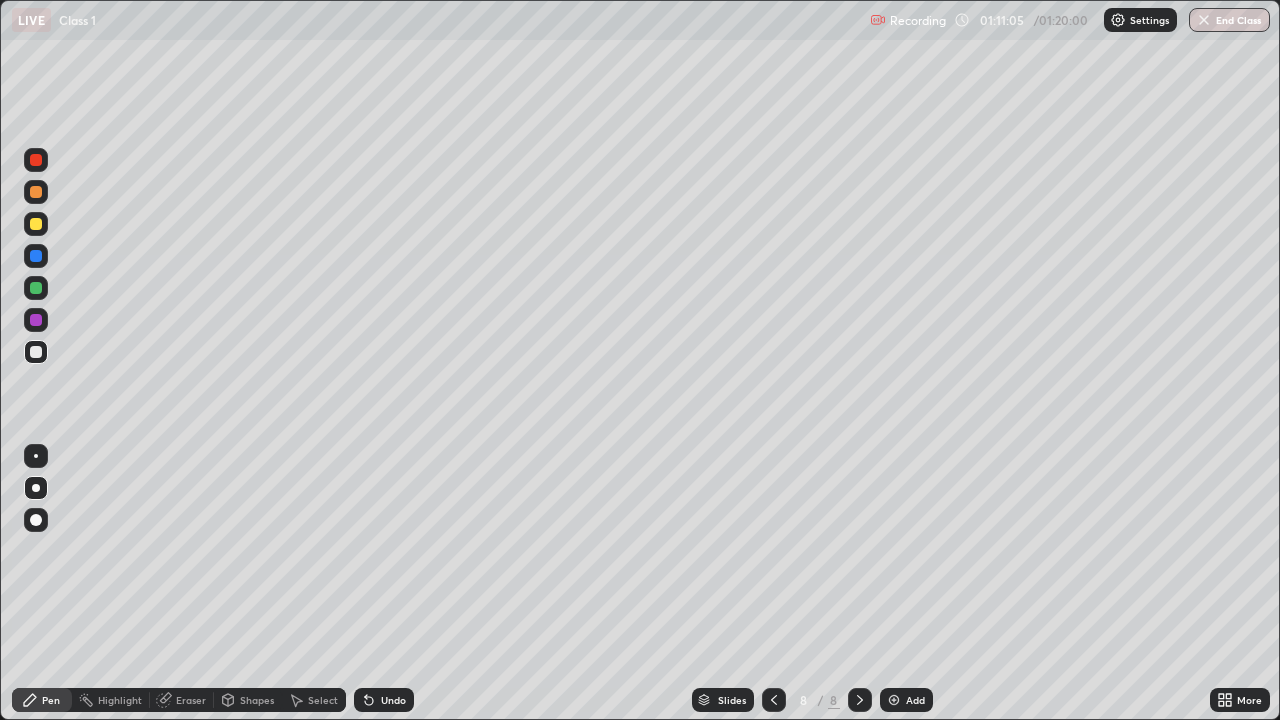 click on "Shapes" at bounding box center [248, 700] 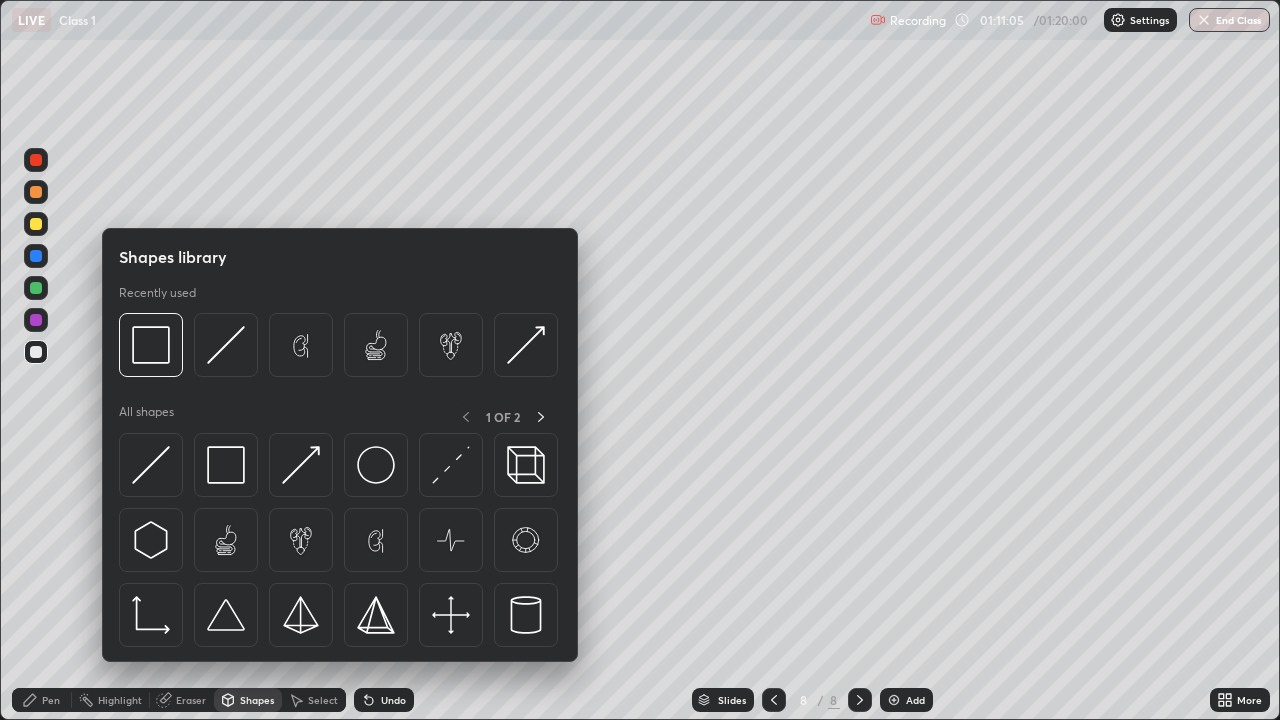 click on "Select" at bounding box center (314, 700) 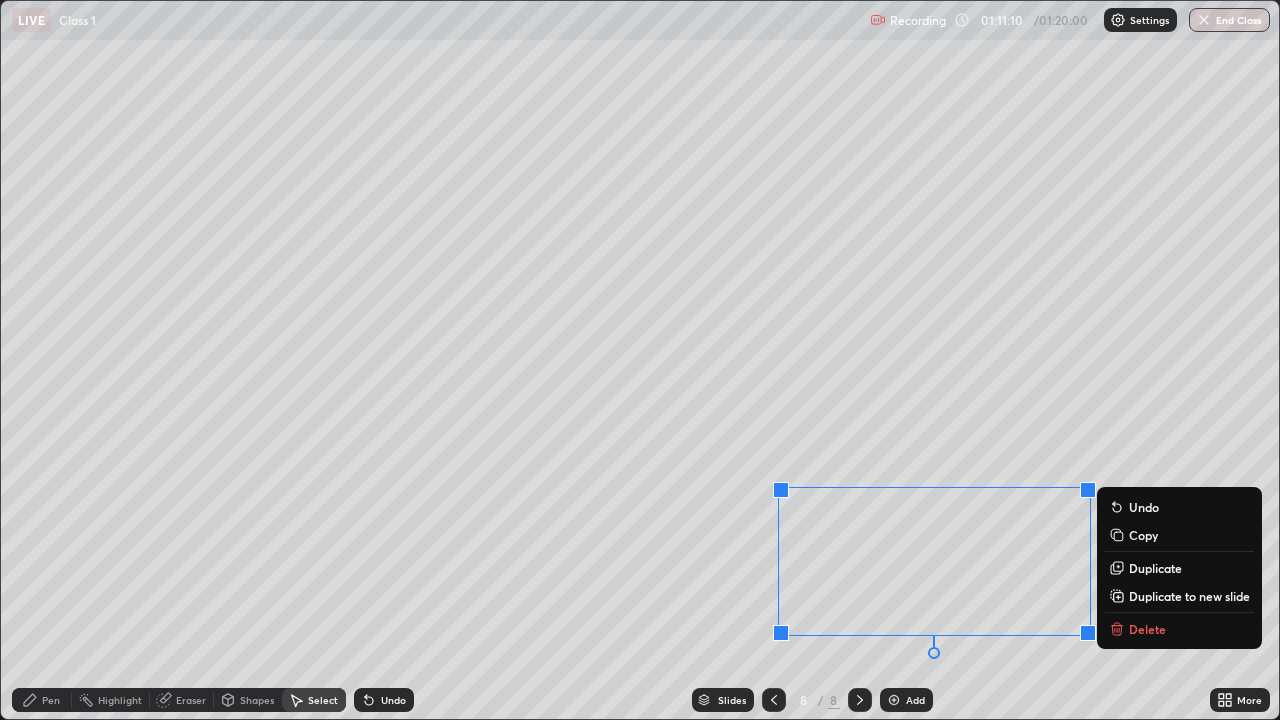 click on "Pen" at bounding box center (51, 700) 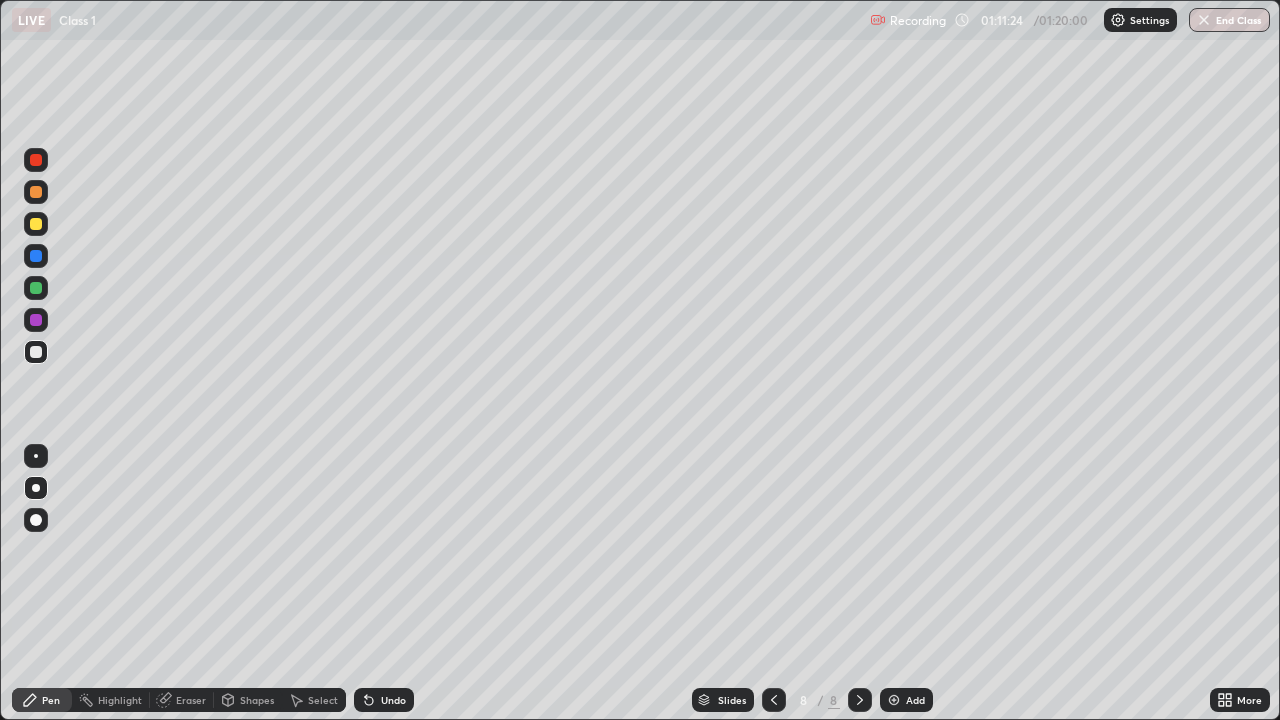 click on "Undo" at bounding box center [384, 700] 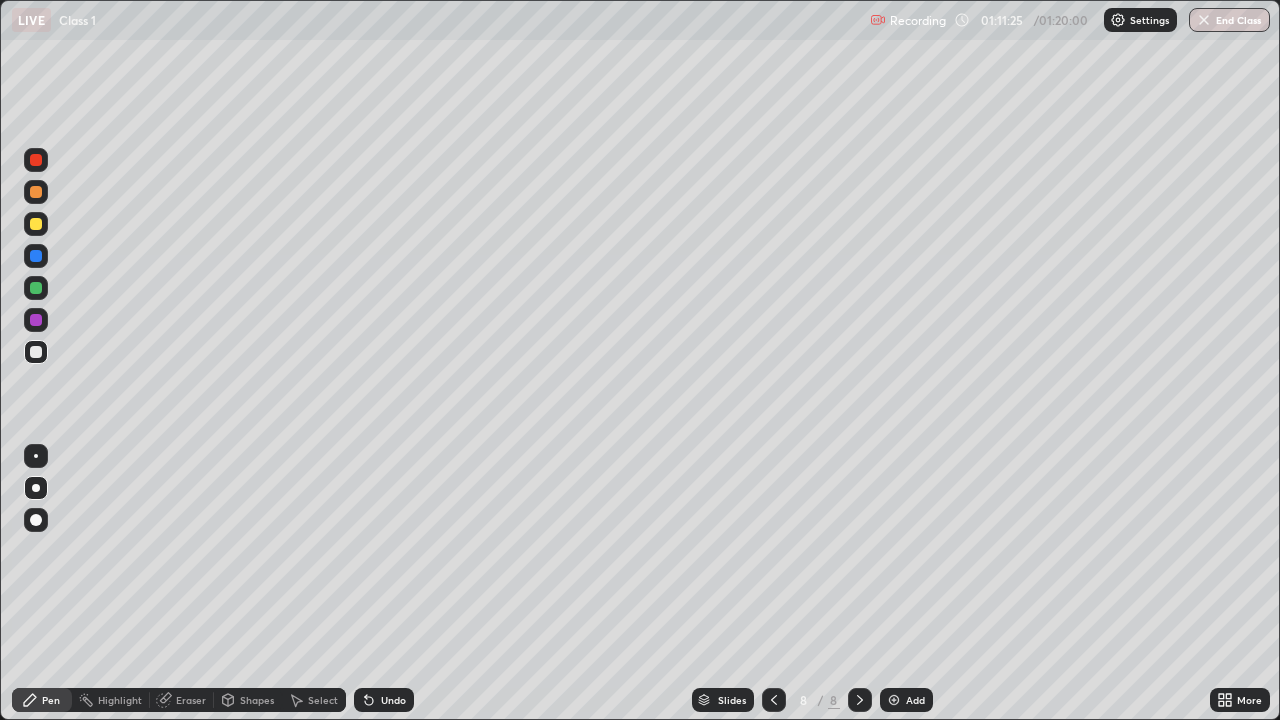 click on "Undo" at bounding box center (384, 700) 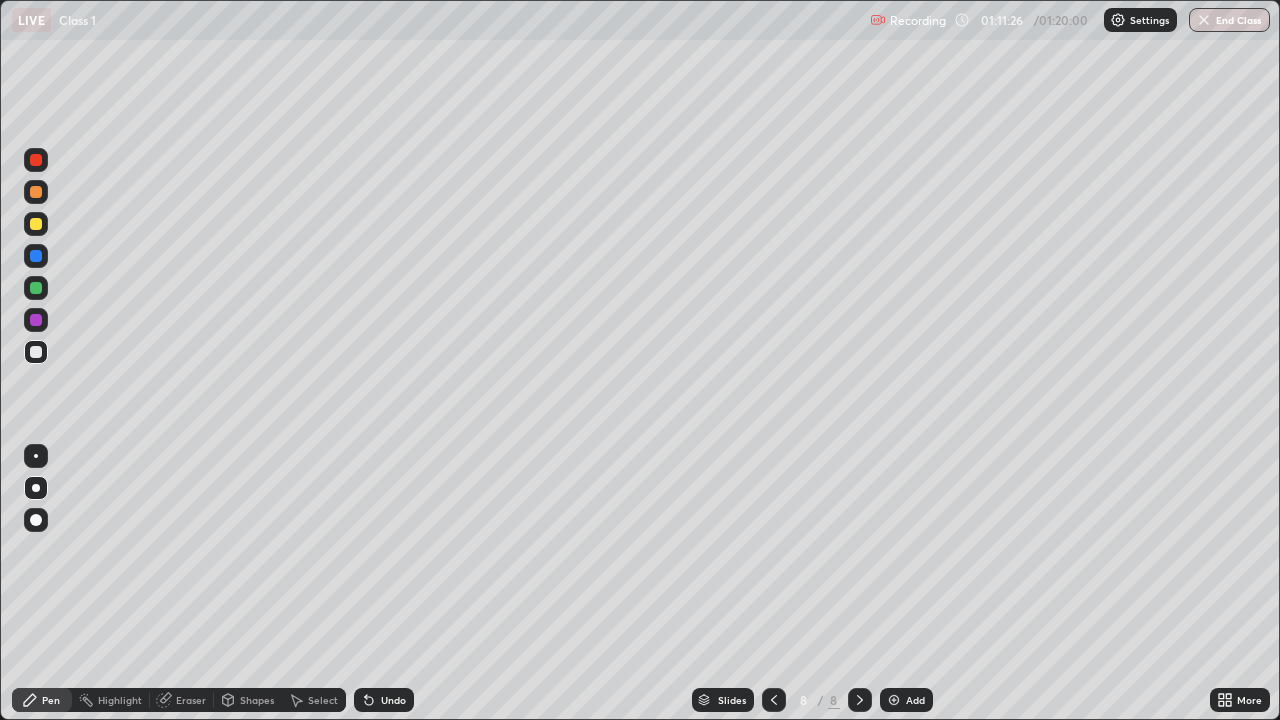 click on "Undo" at bounding box center (384, 700) 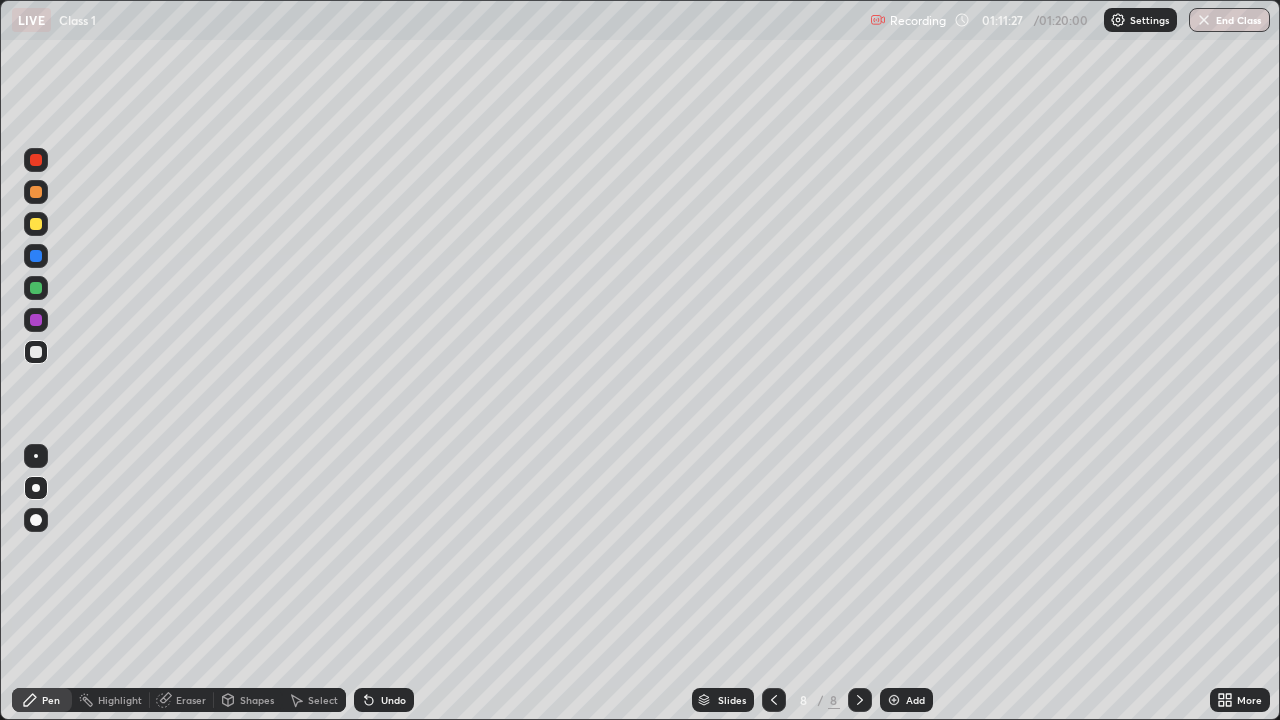 click on "Undo" at bounding box center [384, 700] 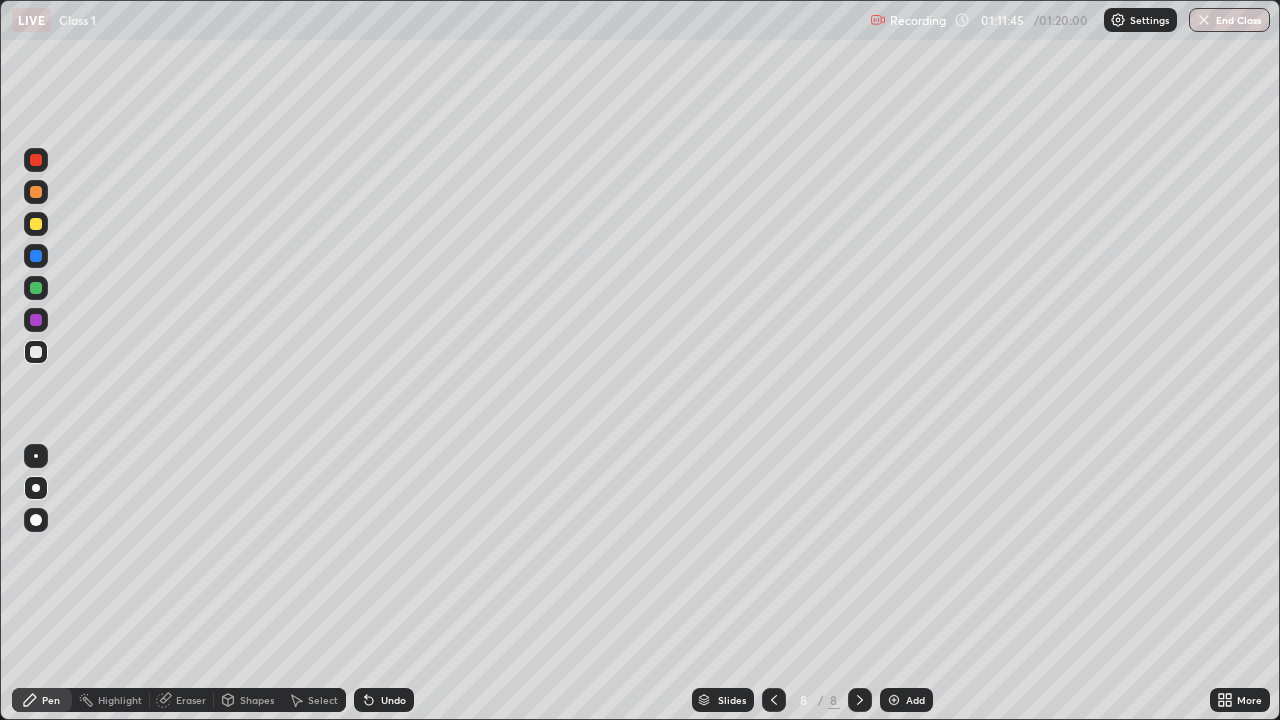 click on "Select" at bounding box center (323, 700) 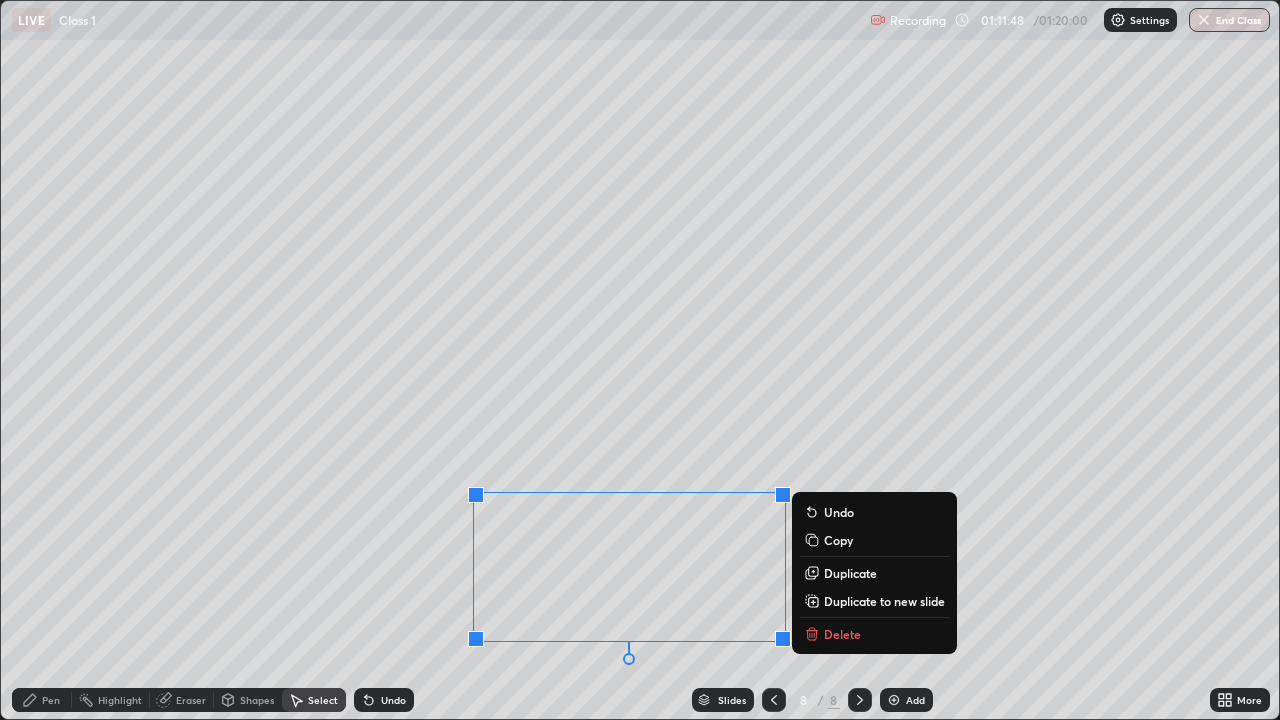 click on "Duplicate" at bounding box center (850, 573) 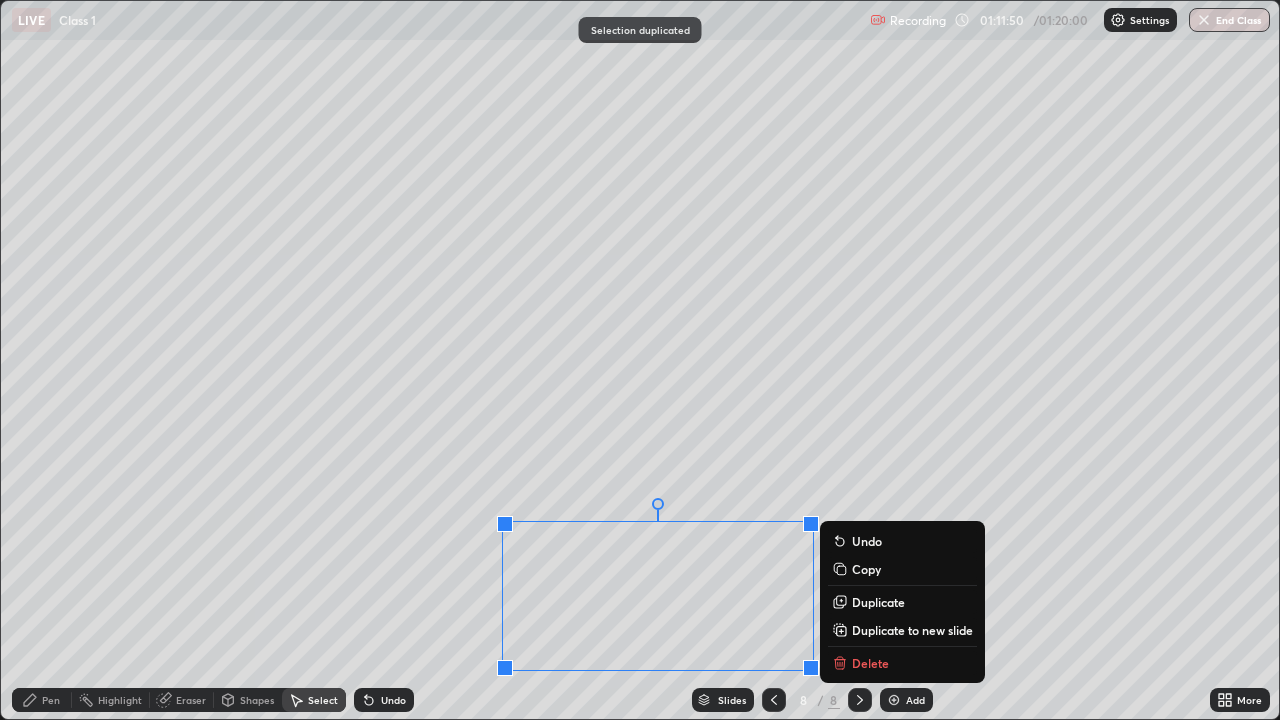 click on "Undo" at bounding box center (867, 541) 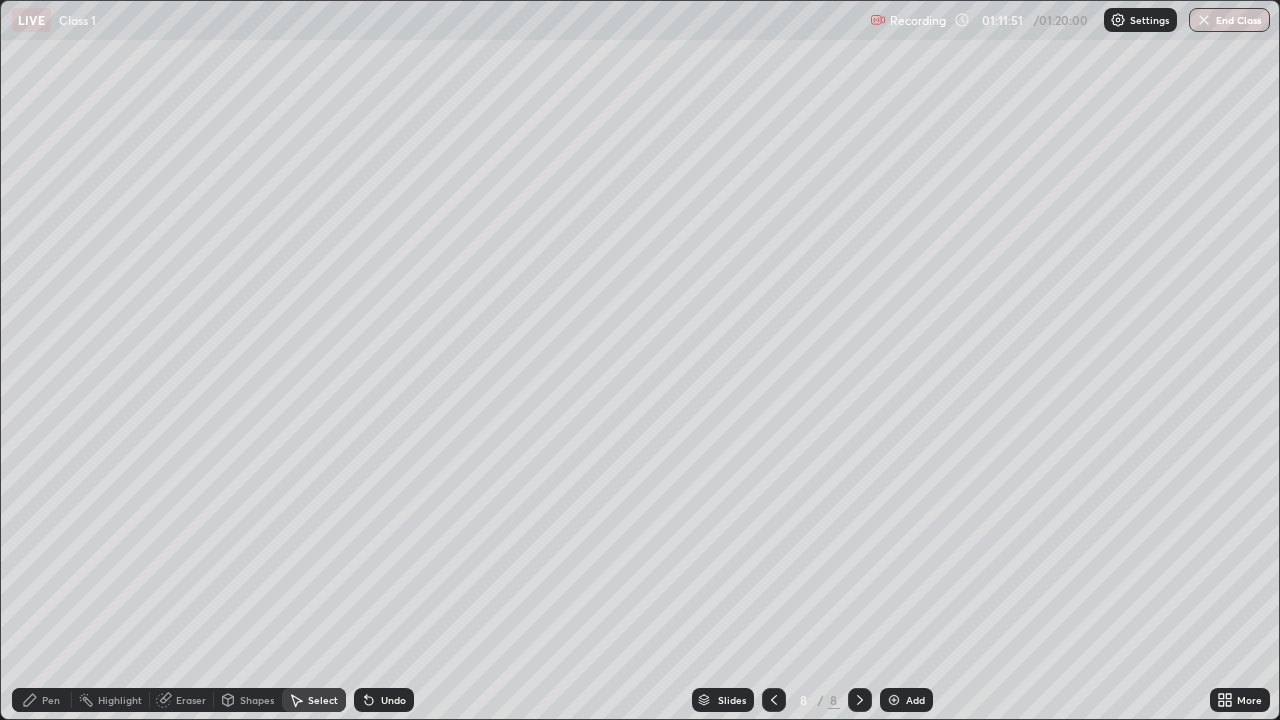 click on "0 ° Undo Copy Duplicate Duplicate to new slide Delete" at bounding box center (640, 360) 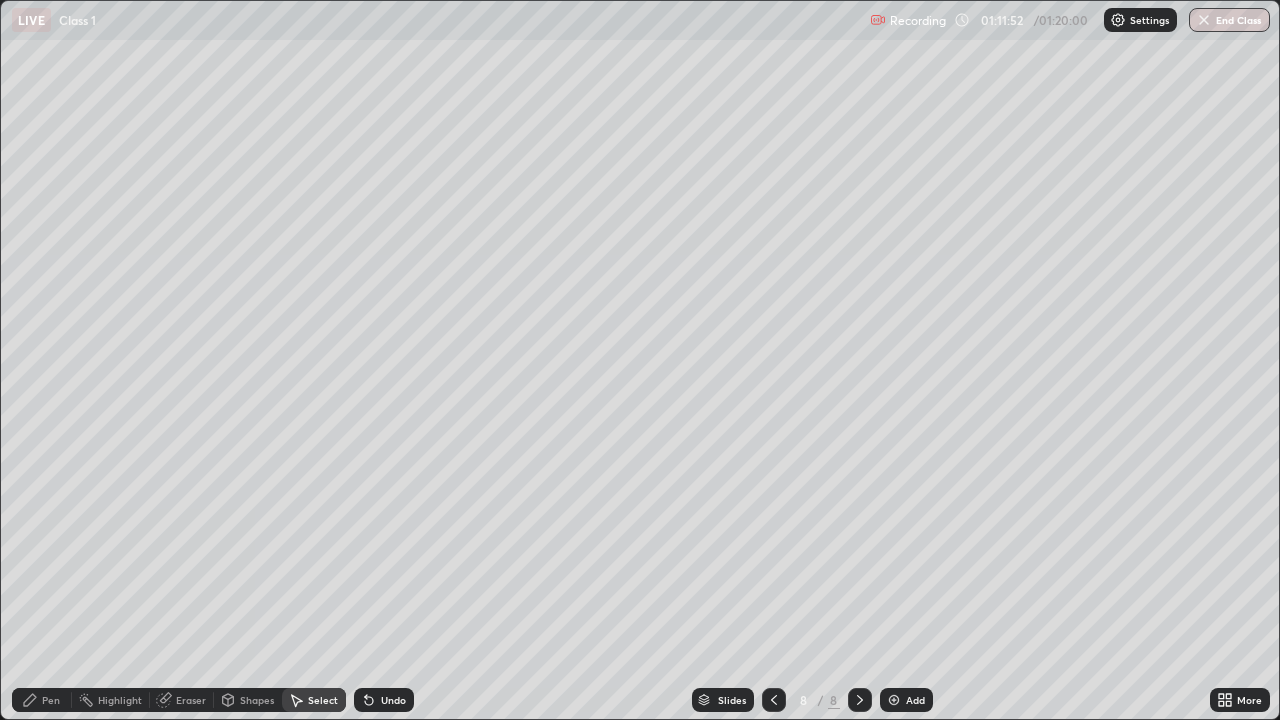 click on "Pen" at bounding box center (51, 700) 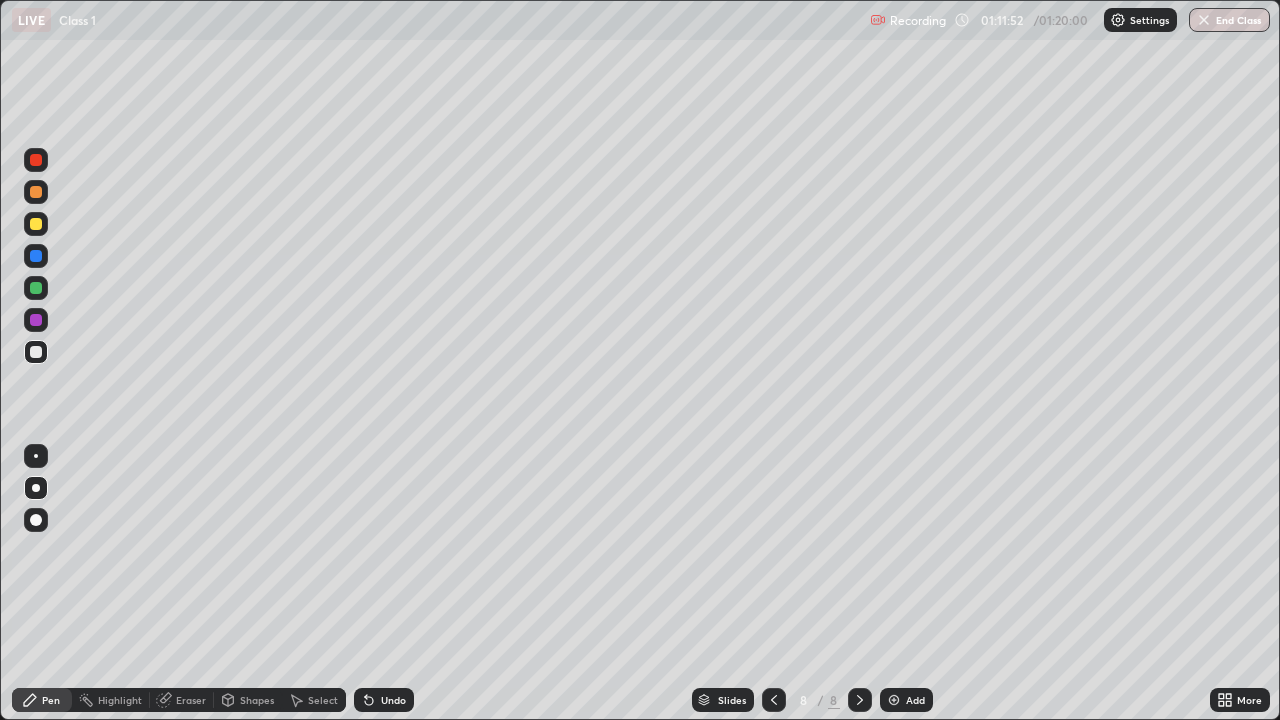 click on "Pen" at bounding box center [51, 700] 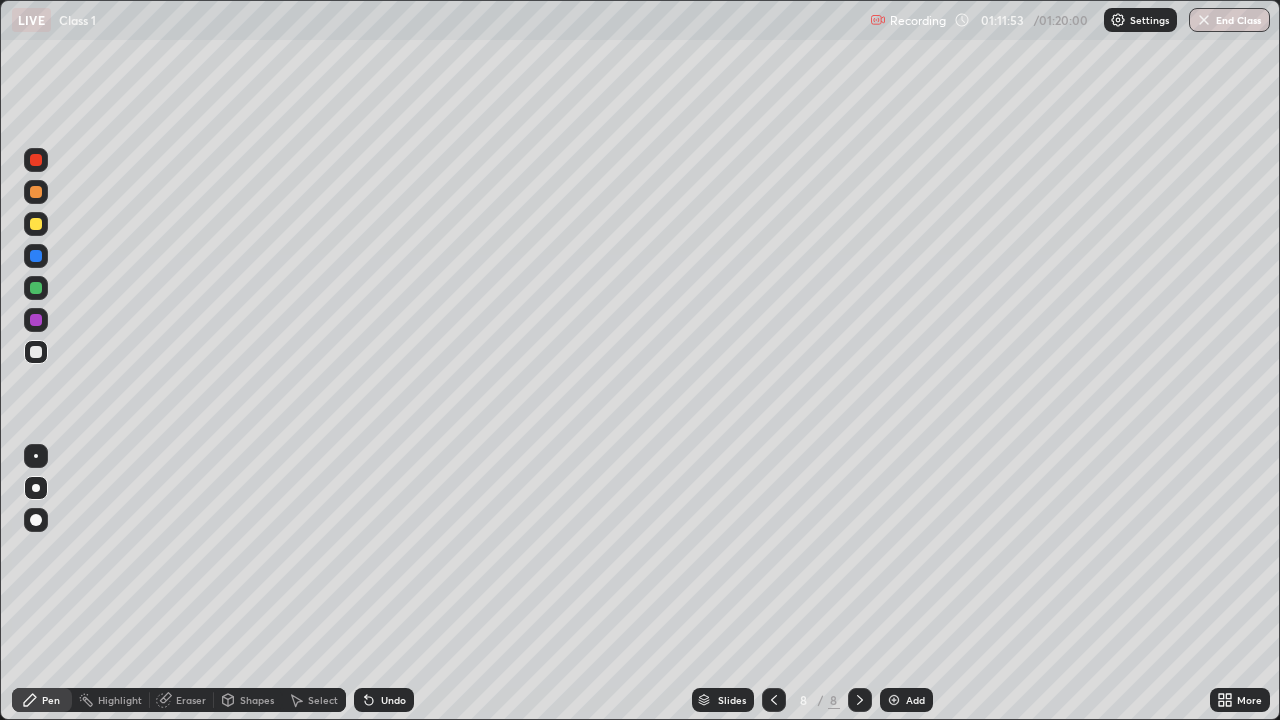 click at bounding box center [36, 352] 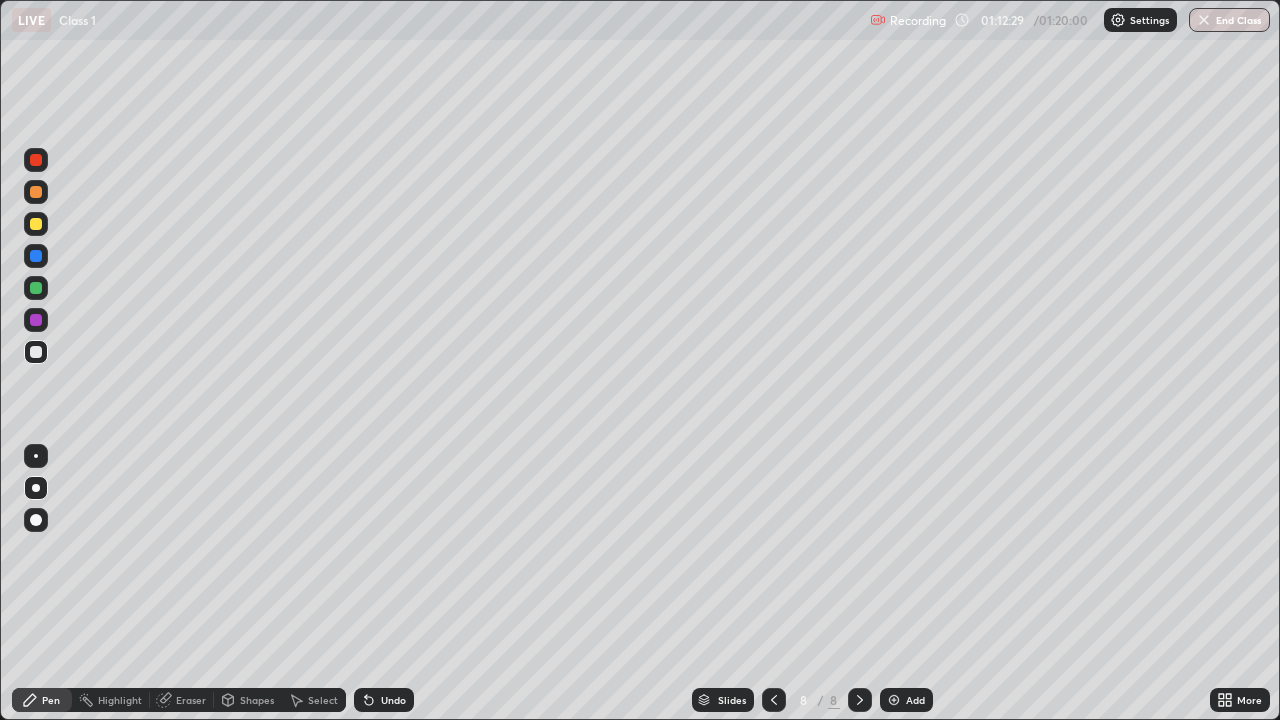 click on "Undo" at bounding box center (384, 700) 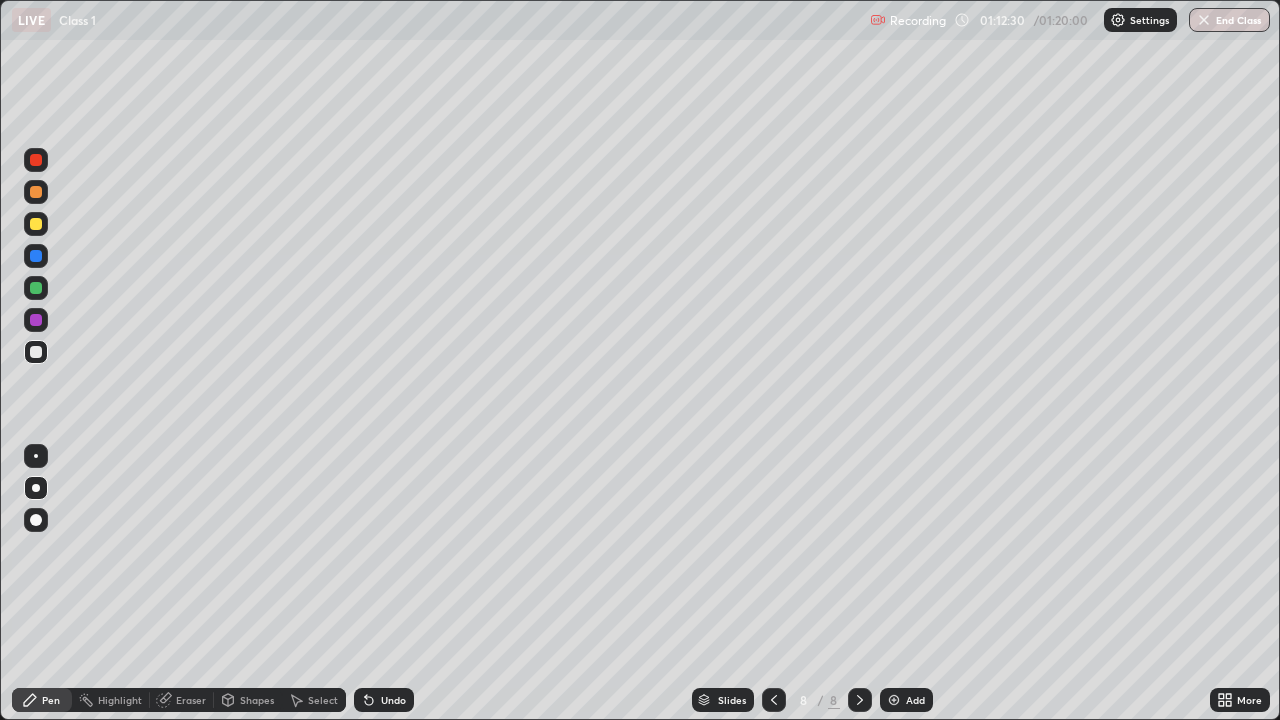 click 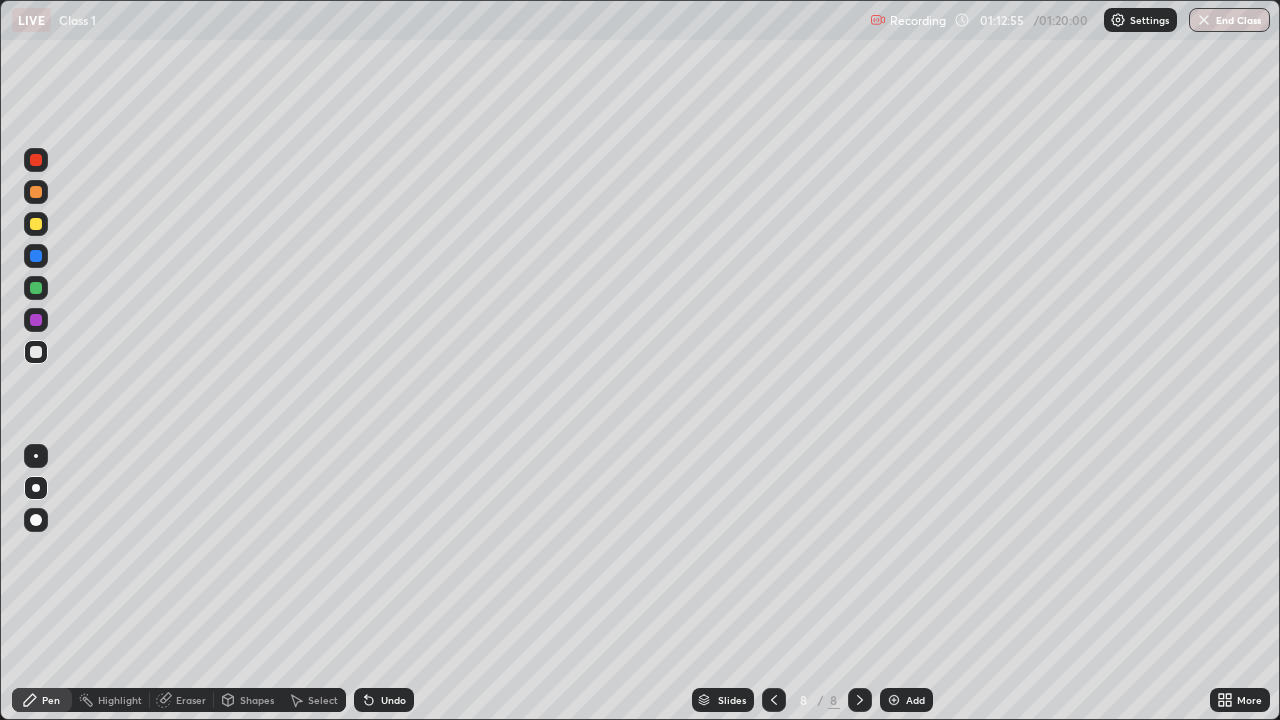 click 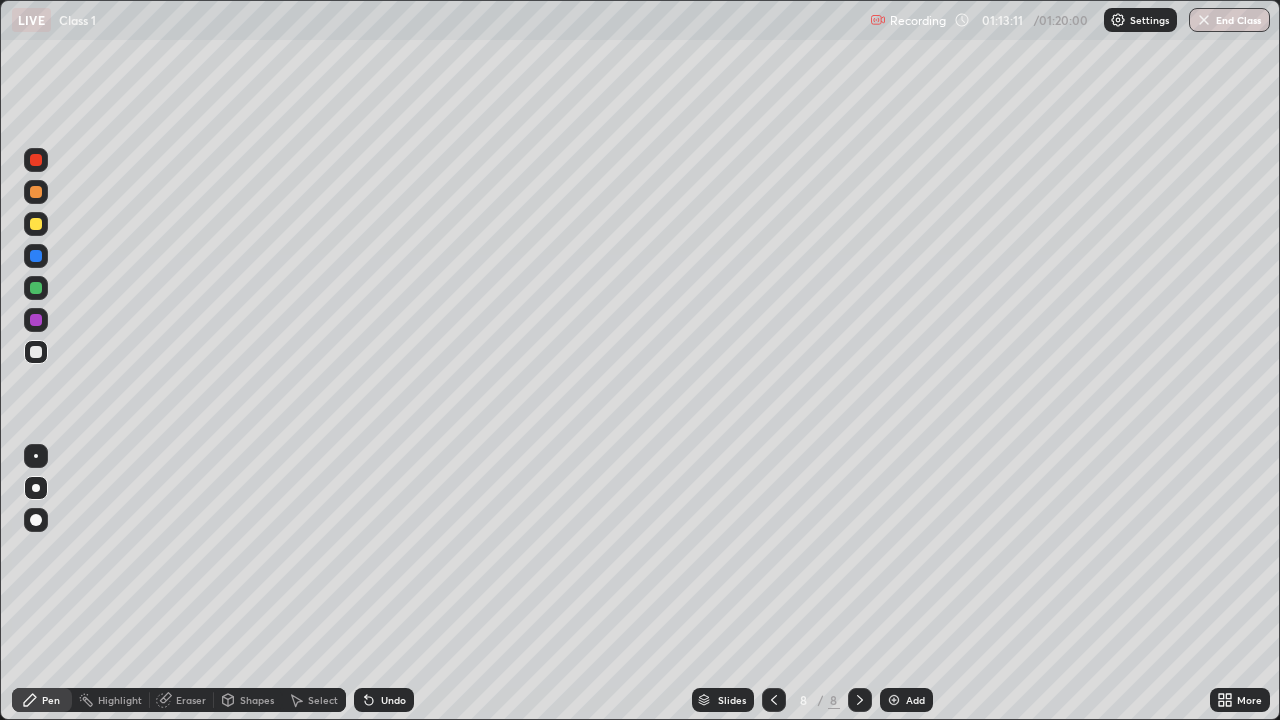 click 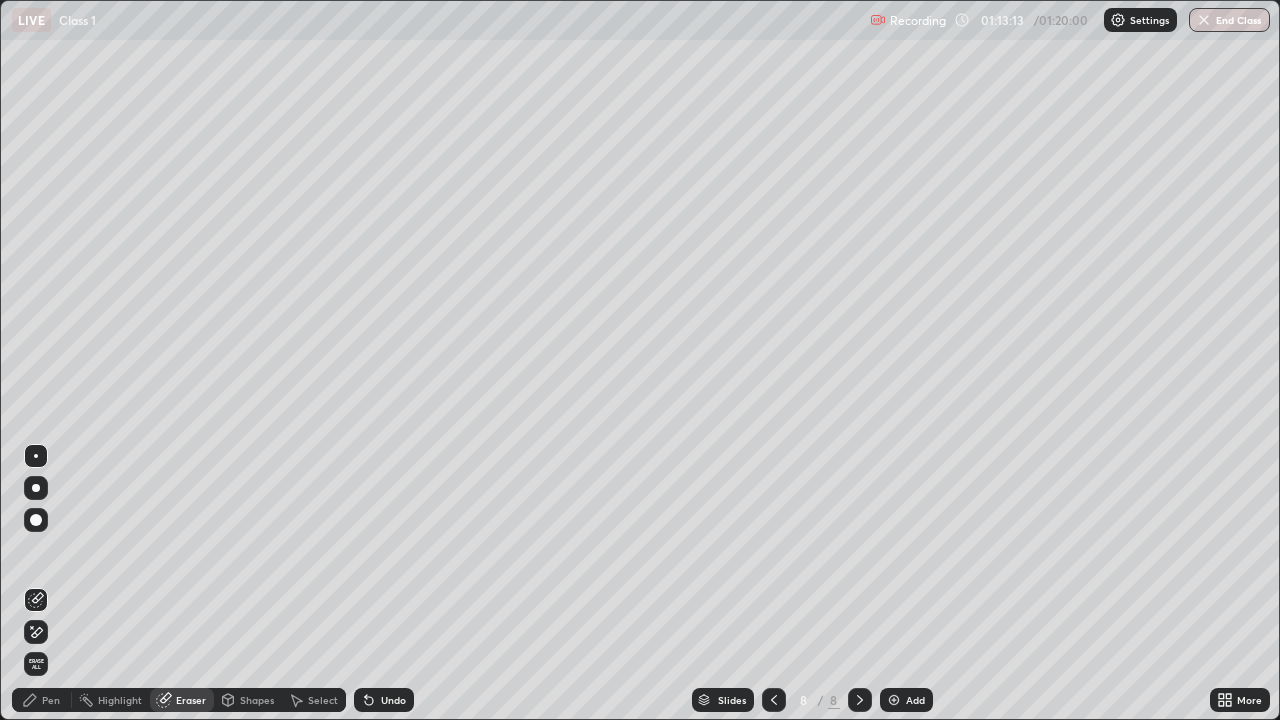 click on "Pen" at bounding box center (51, 700) 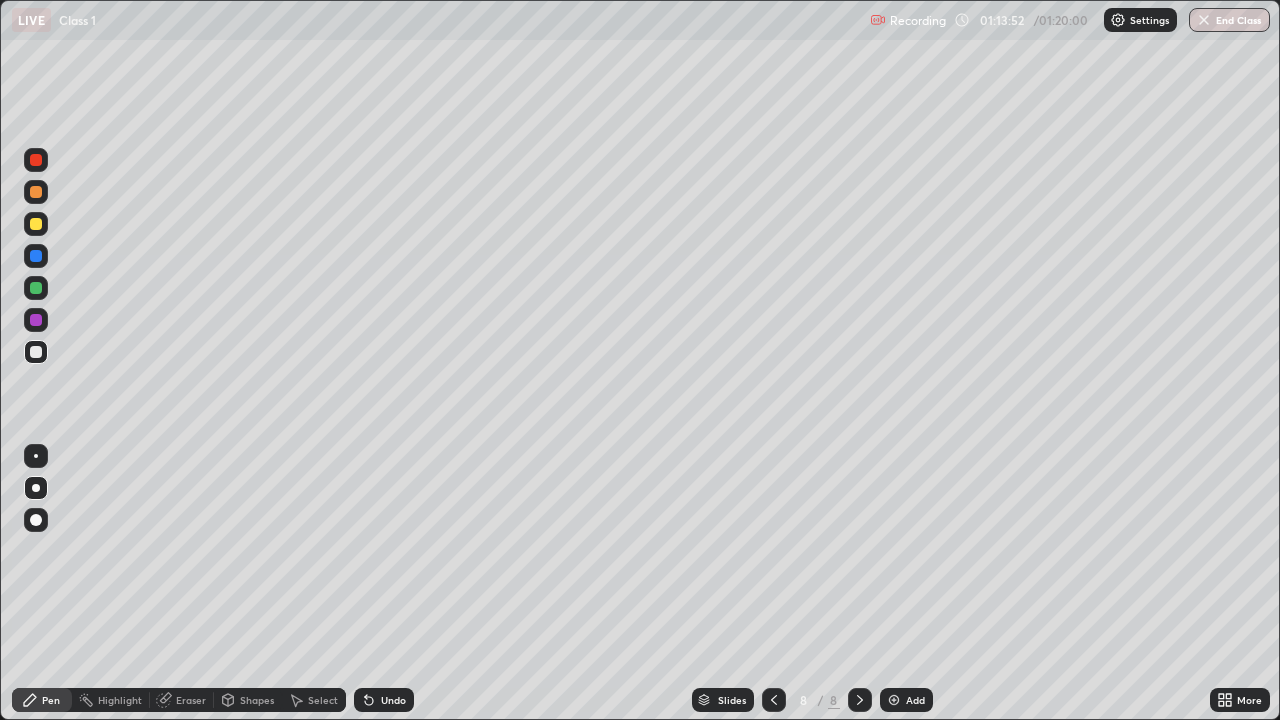 click at bounding box center (36, 288) 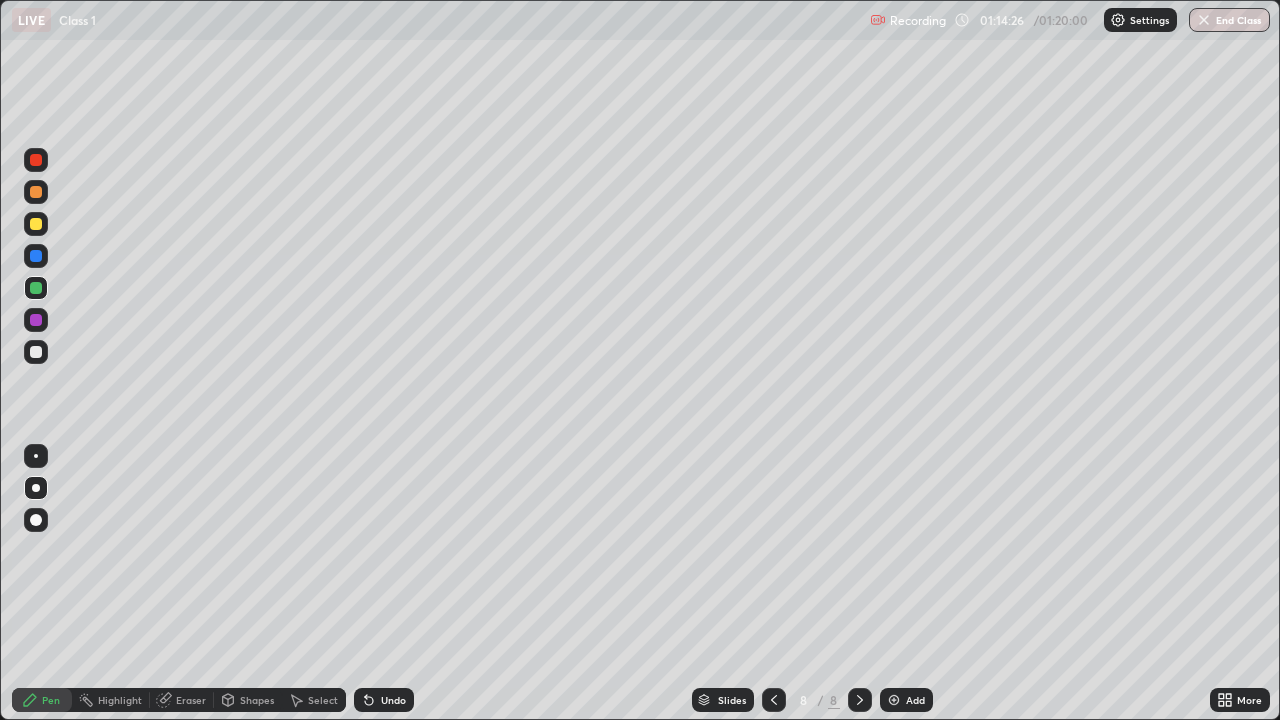 click on "Eraser" at bounding box center [191, 700] 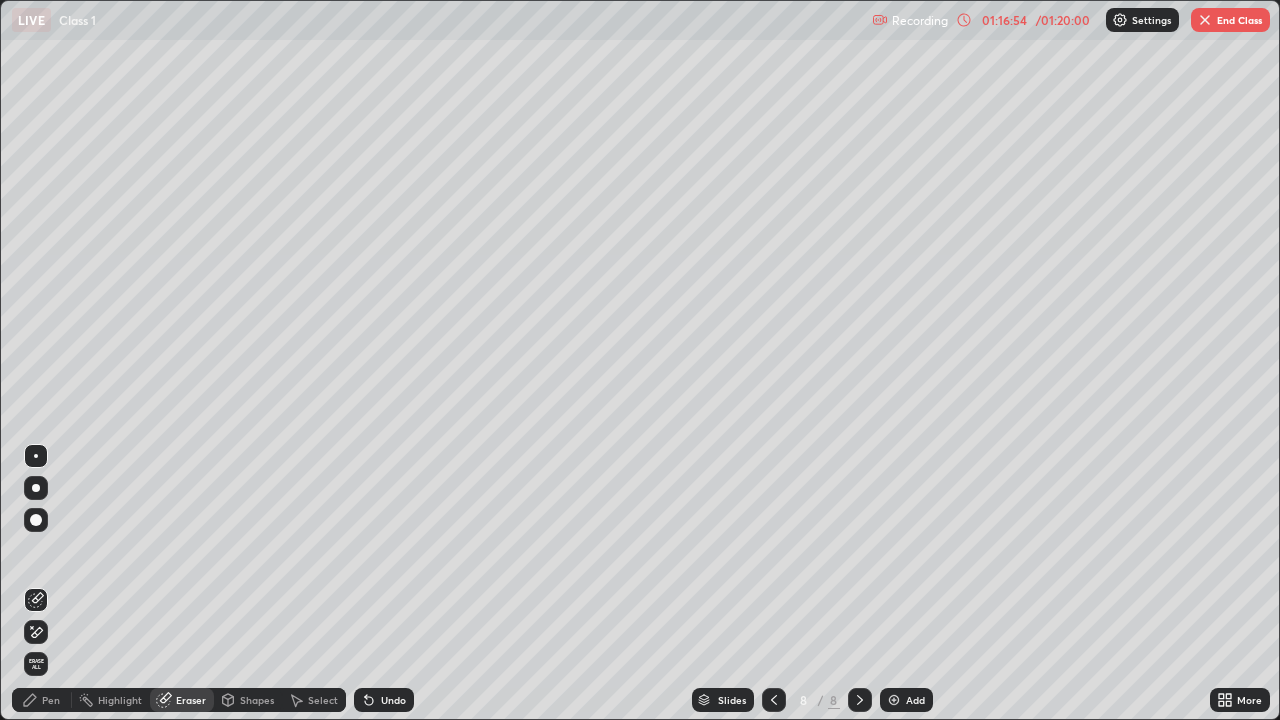 click at bounding box center (1205, 20) 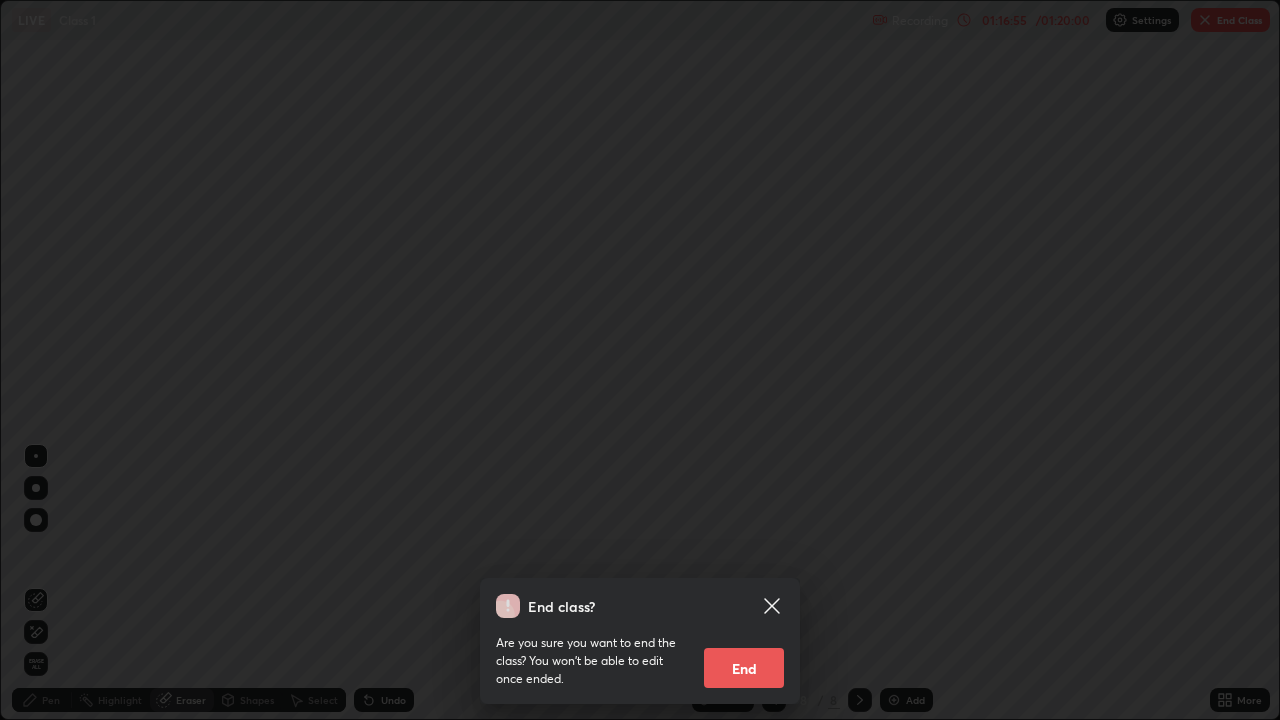 click on "End" at bounding box center (744, 668) 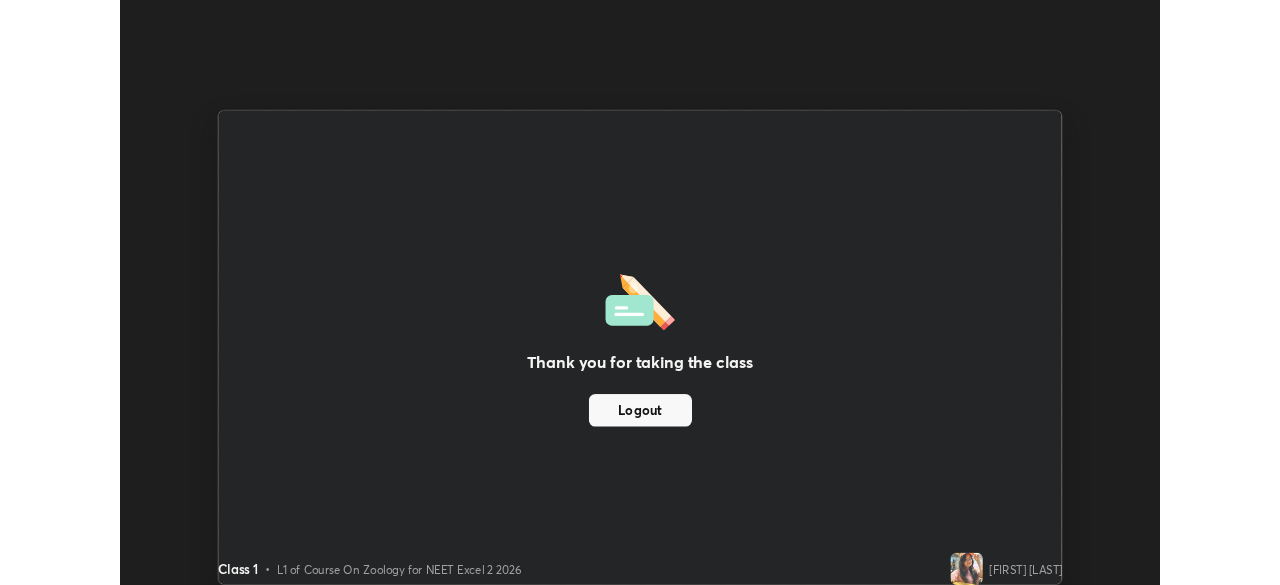 scroll, scrollTop: 585, scrollLeft: 1280, axis: both 